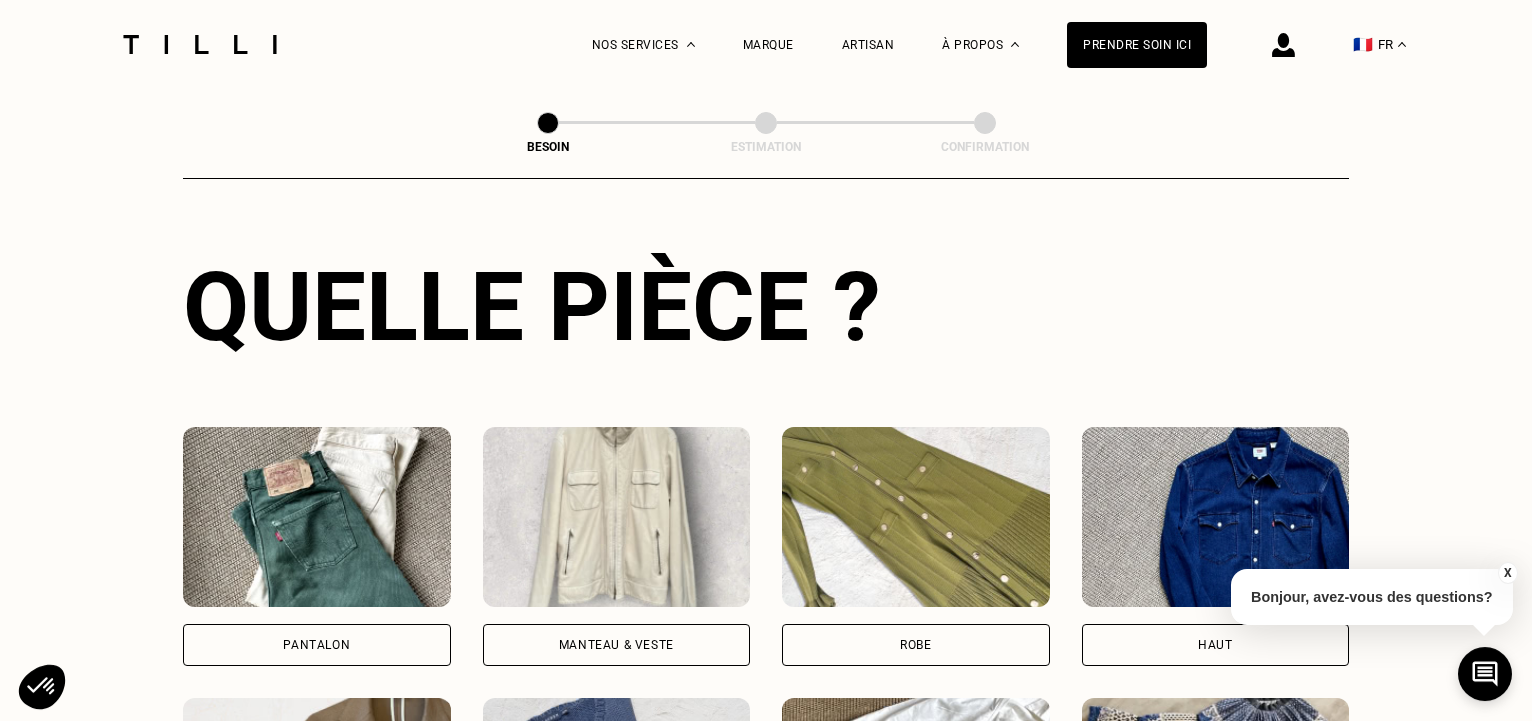 scroll, scrollTop: 722, scrollLeft: 0, axis: vertical 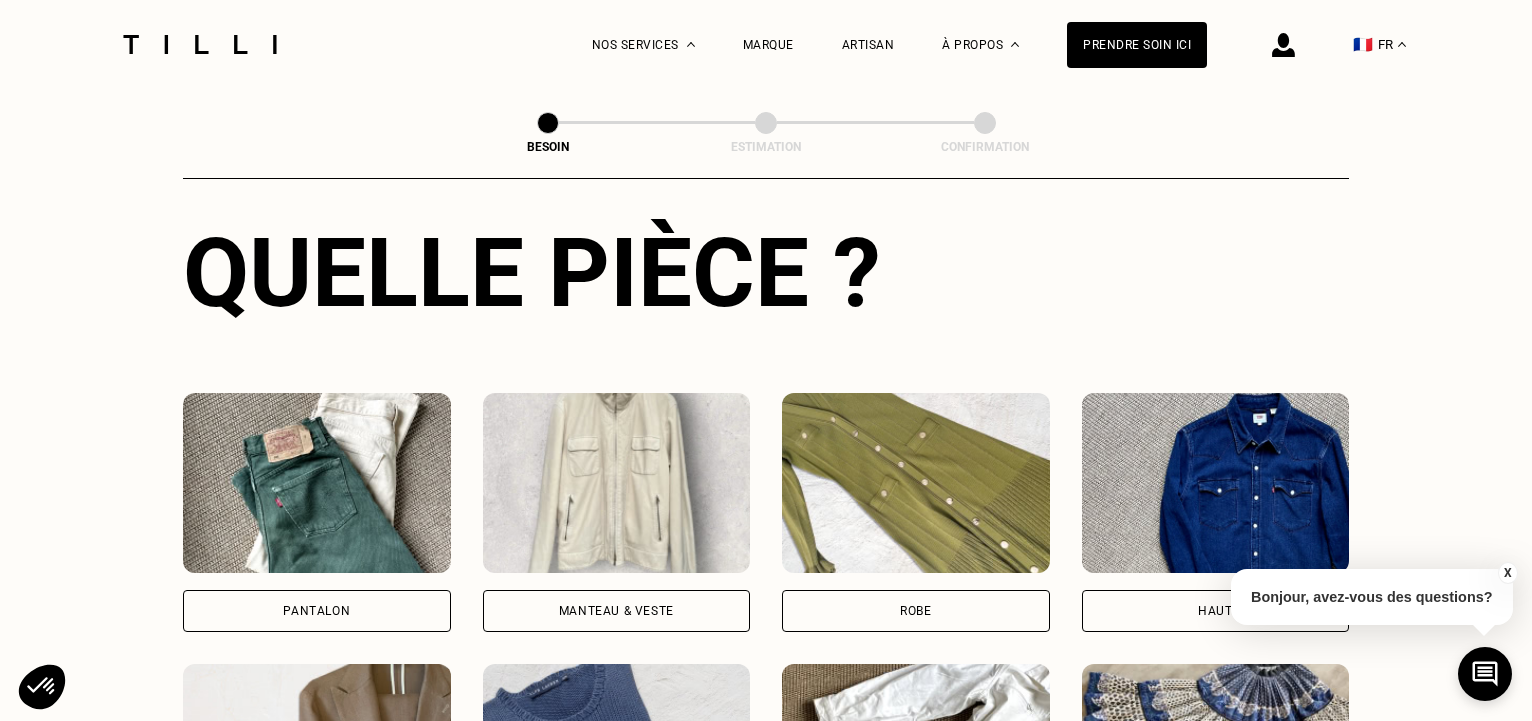 click on "Pantalon" at bounding box center (317, 611) 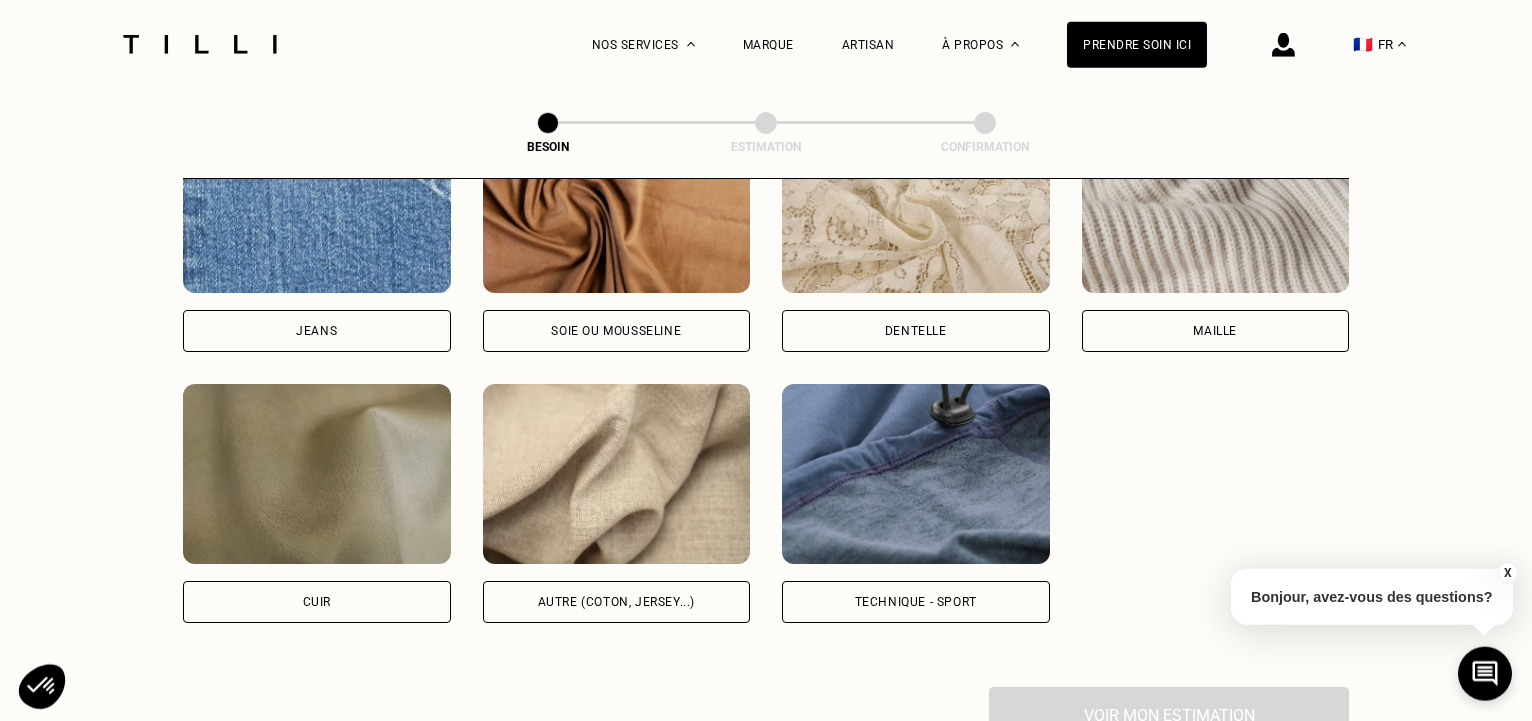 scroll, scrollTop: 2218, scrollLeft: 0, axis: vertical 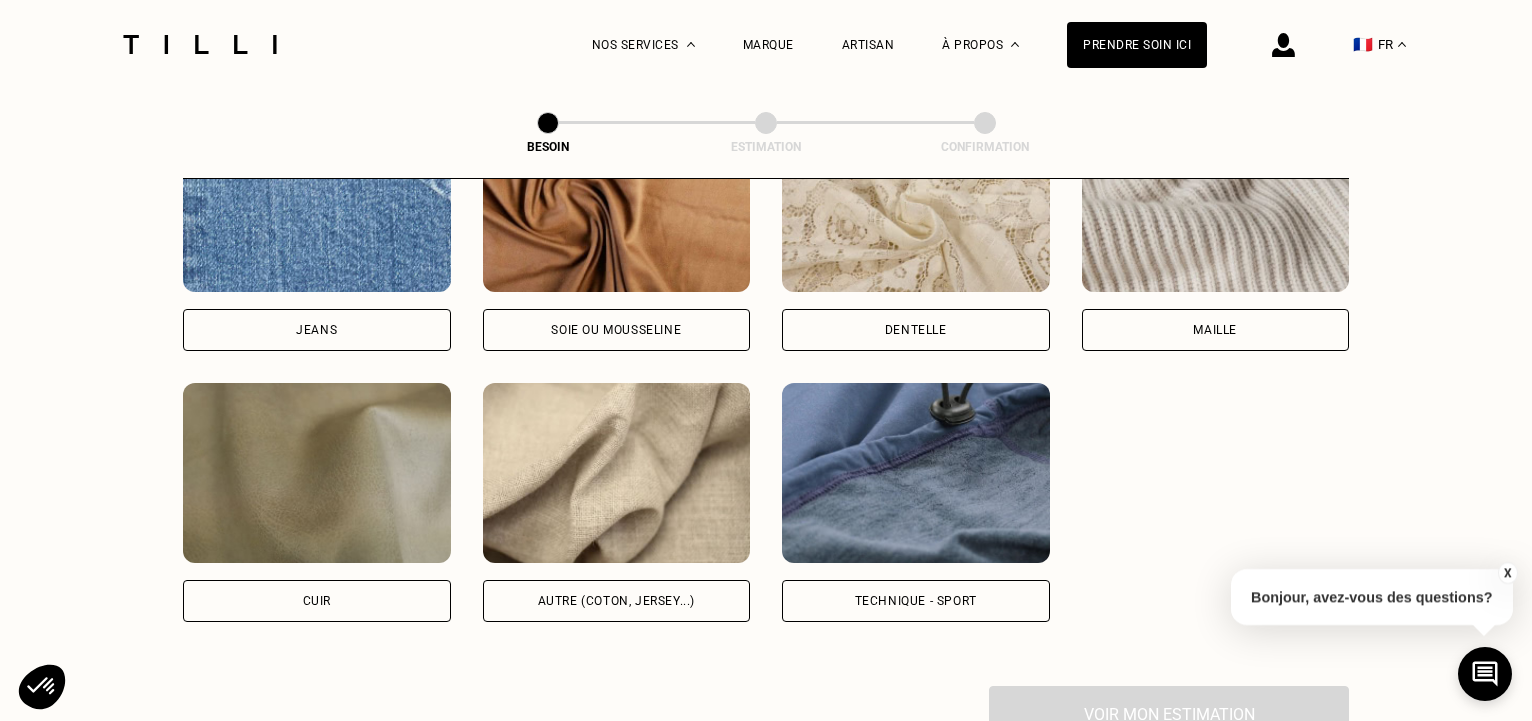 click on "Autre (coton, jersey...)" at bounding box center [617, 601] 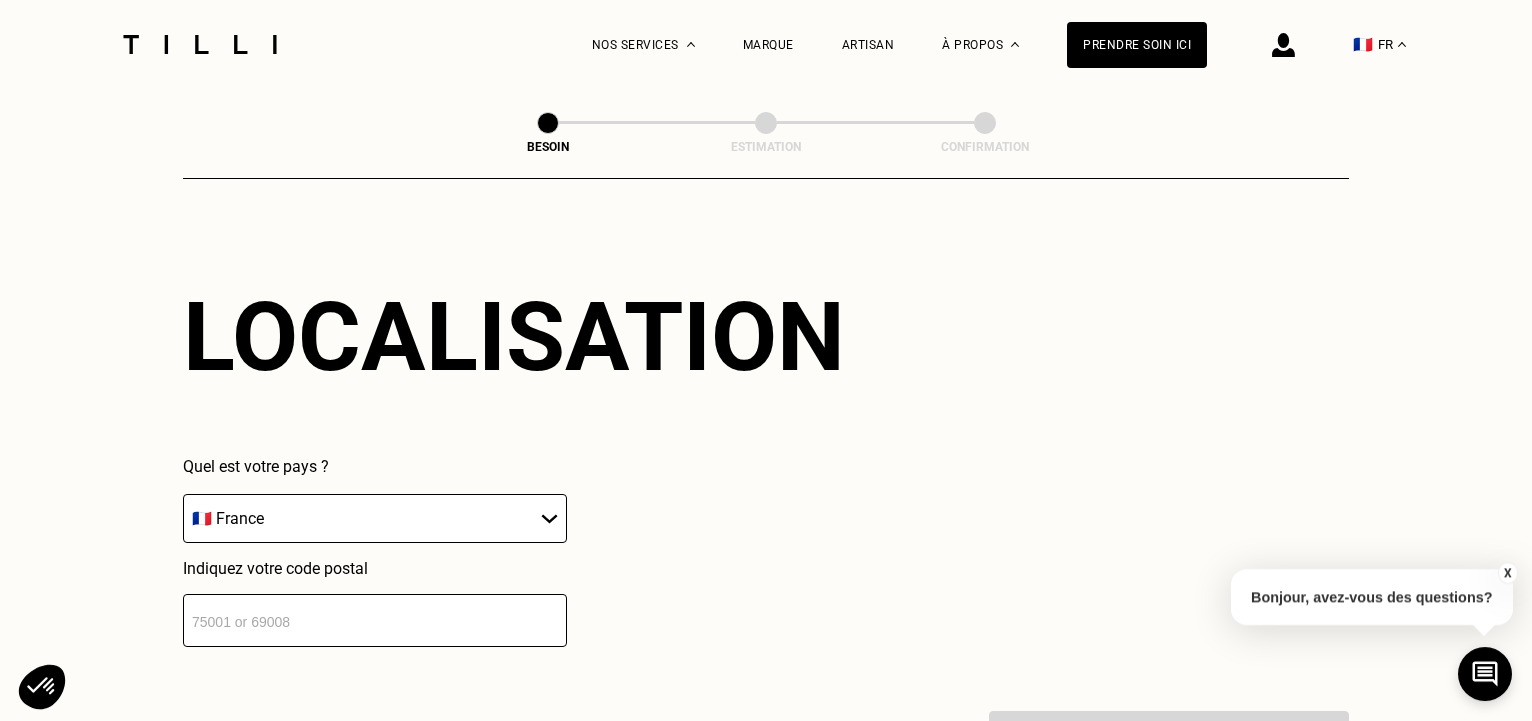 scroll, scrollTop: 2689, scrollLeft: 0, axis: vertical 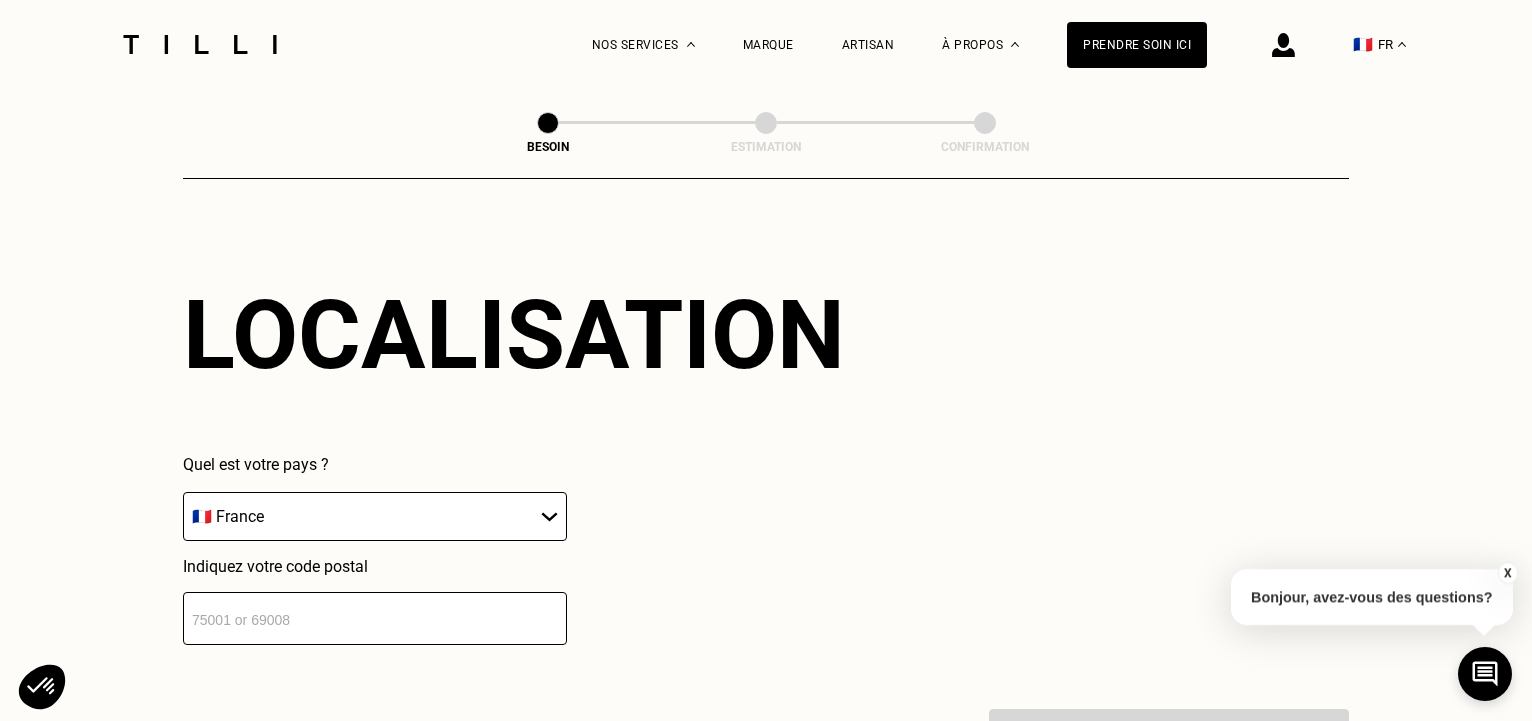 click at bounding box center [375, 618] 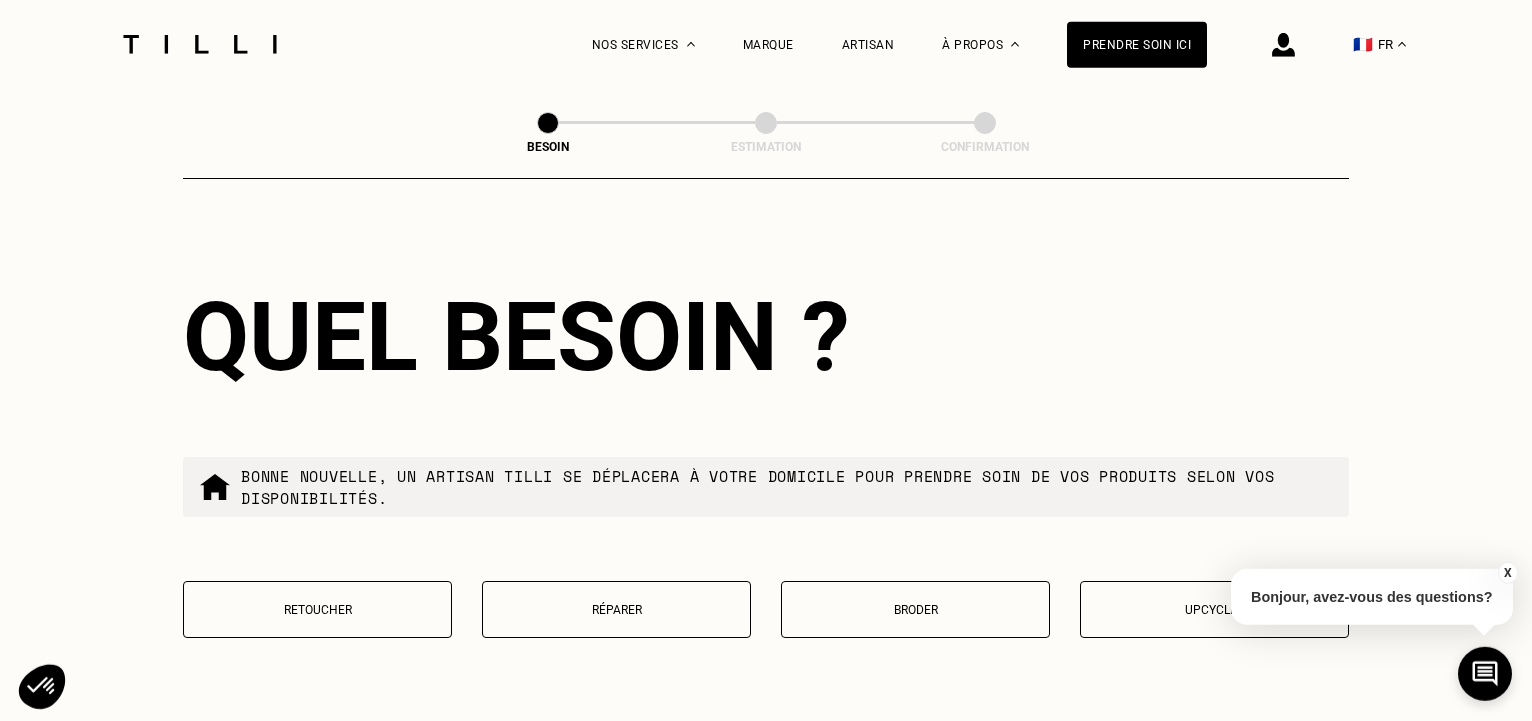 scroll, scrollTop: 3187, scrollLeft: 0, axis: vertical 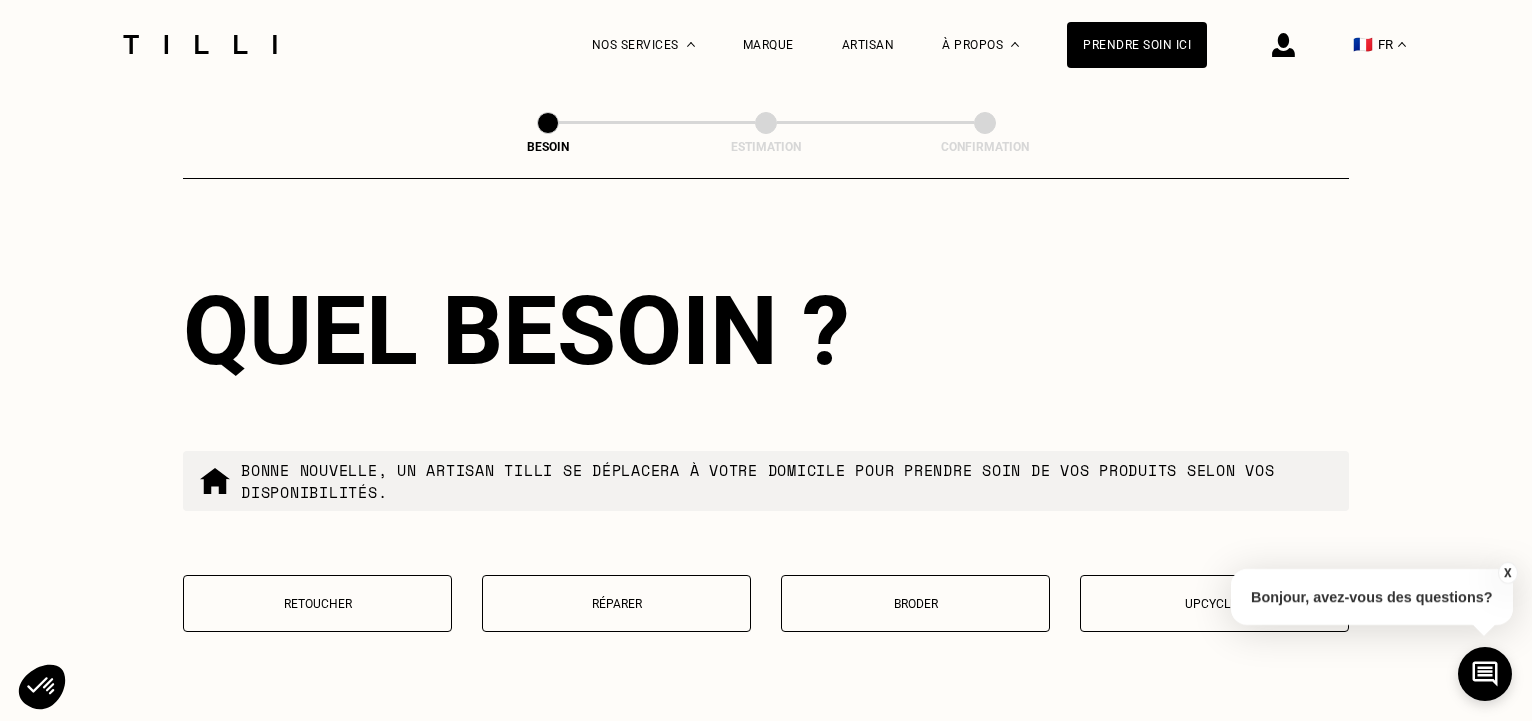 type on "[POSTAL_CODE]" 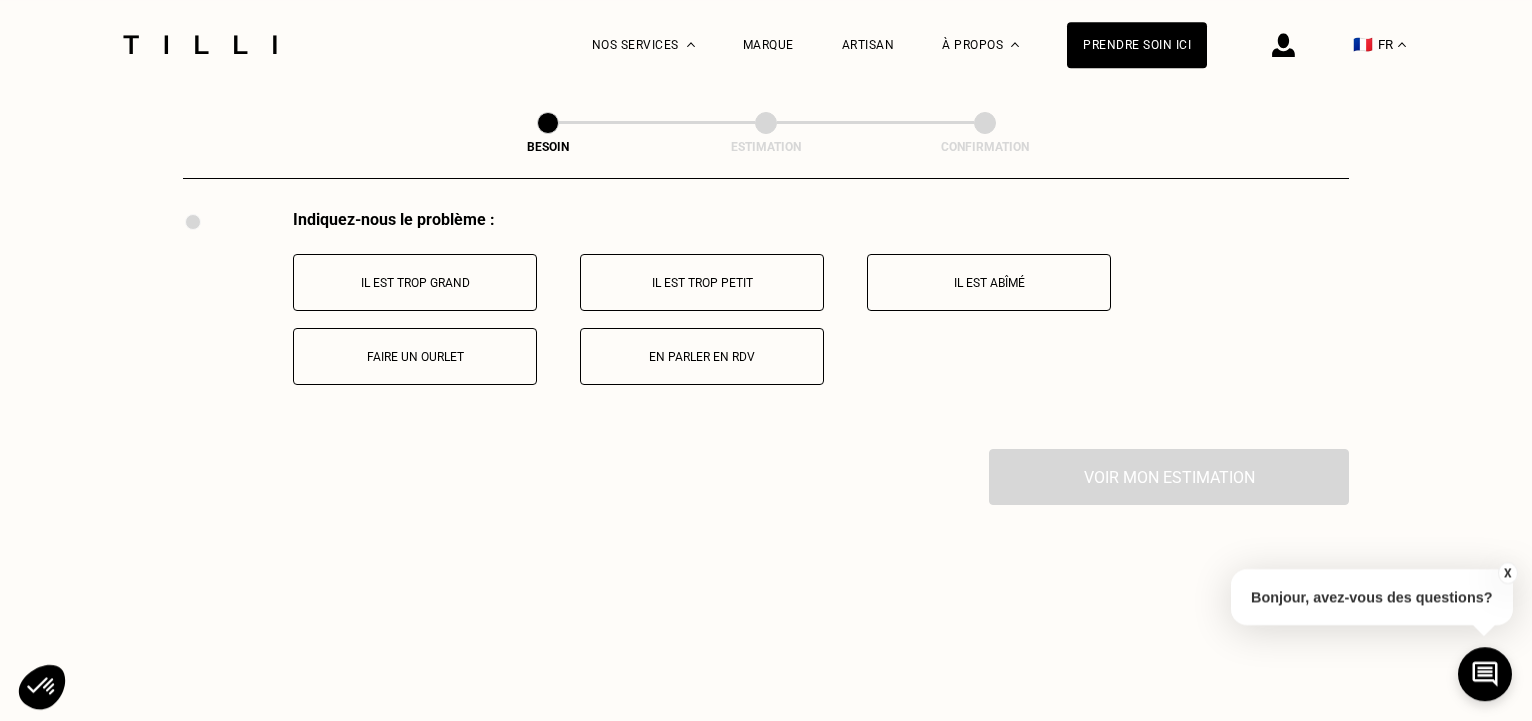 scroll, scrollTop: 3700, scrollLeft: 0, axis: vertical 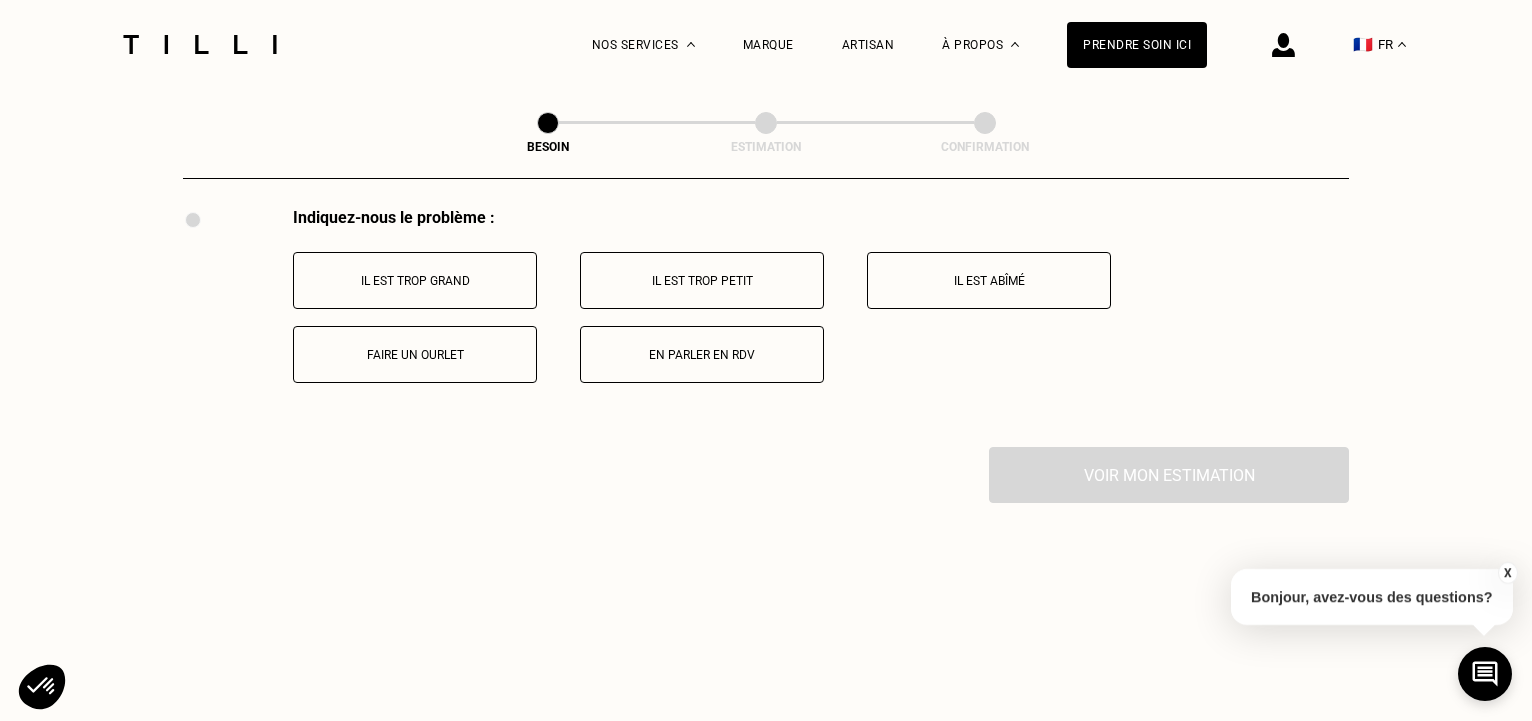 click on "Faire un ourlet" at bounding box center [415, 355] 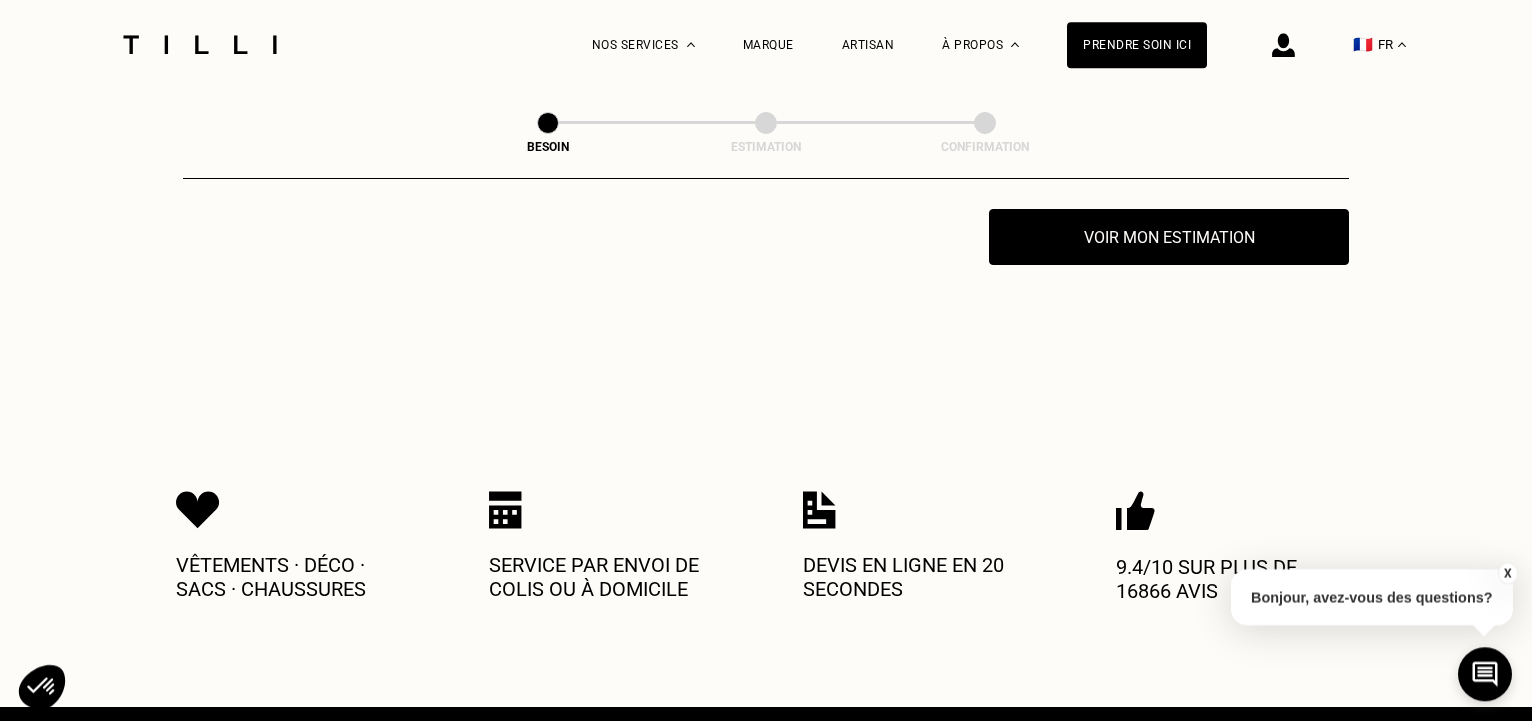 scroll, scrollTop: 3939, scrollLeft: 0, axis: vertical 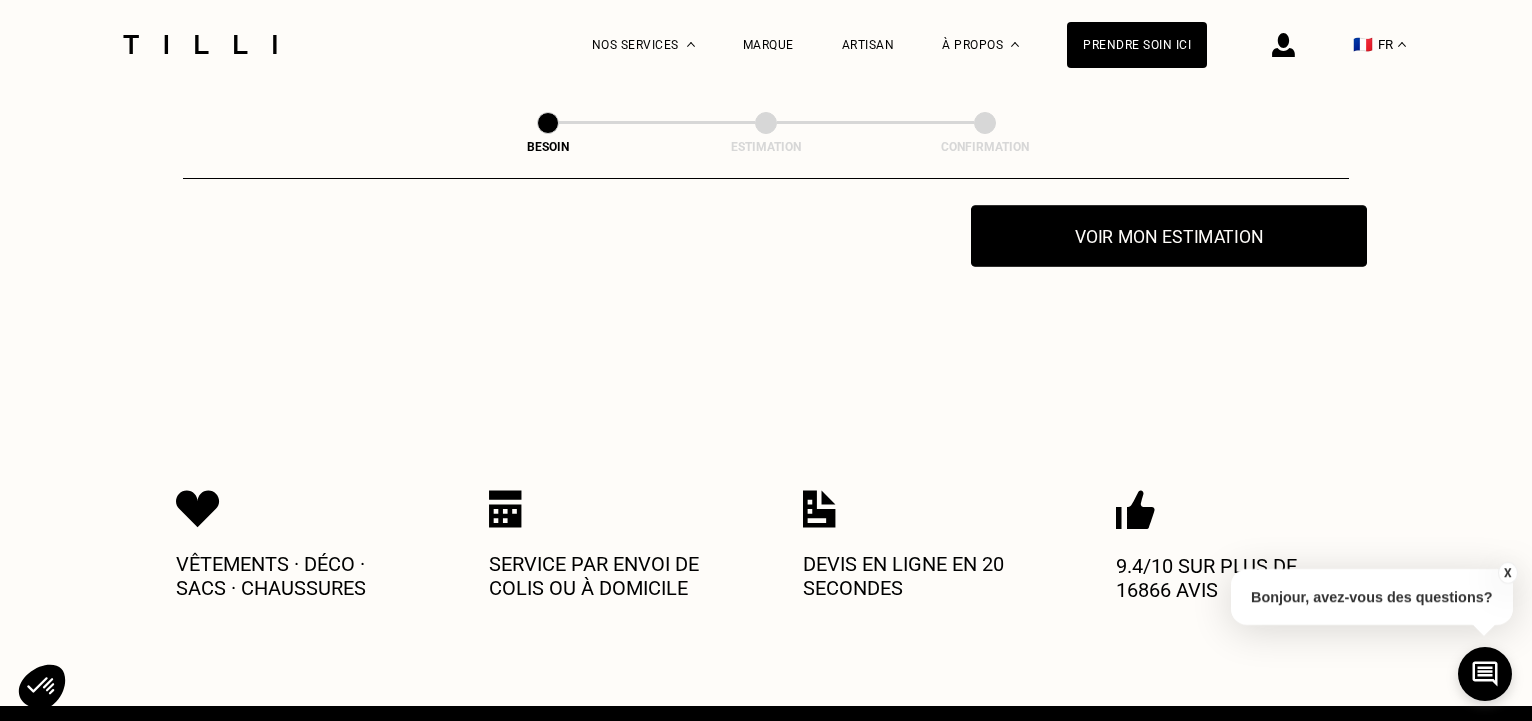 click on "Voir mon estimation" at bounding box center [1169, 236] 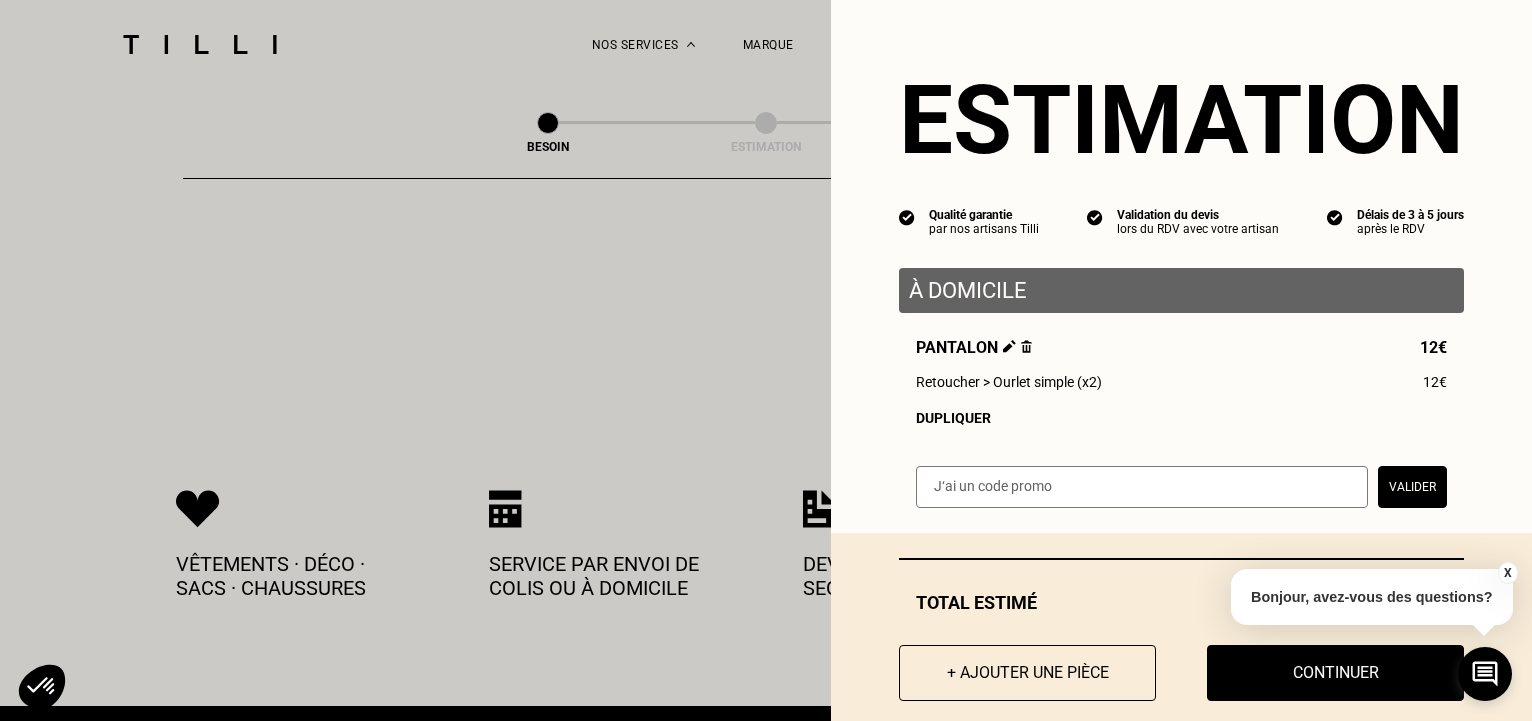 click on "Dupliquer" at bounding box center (1181, 418) 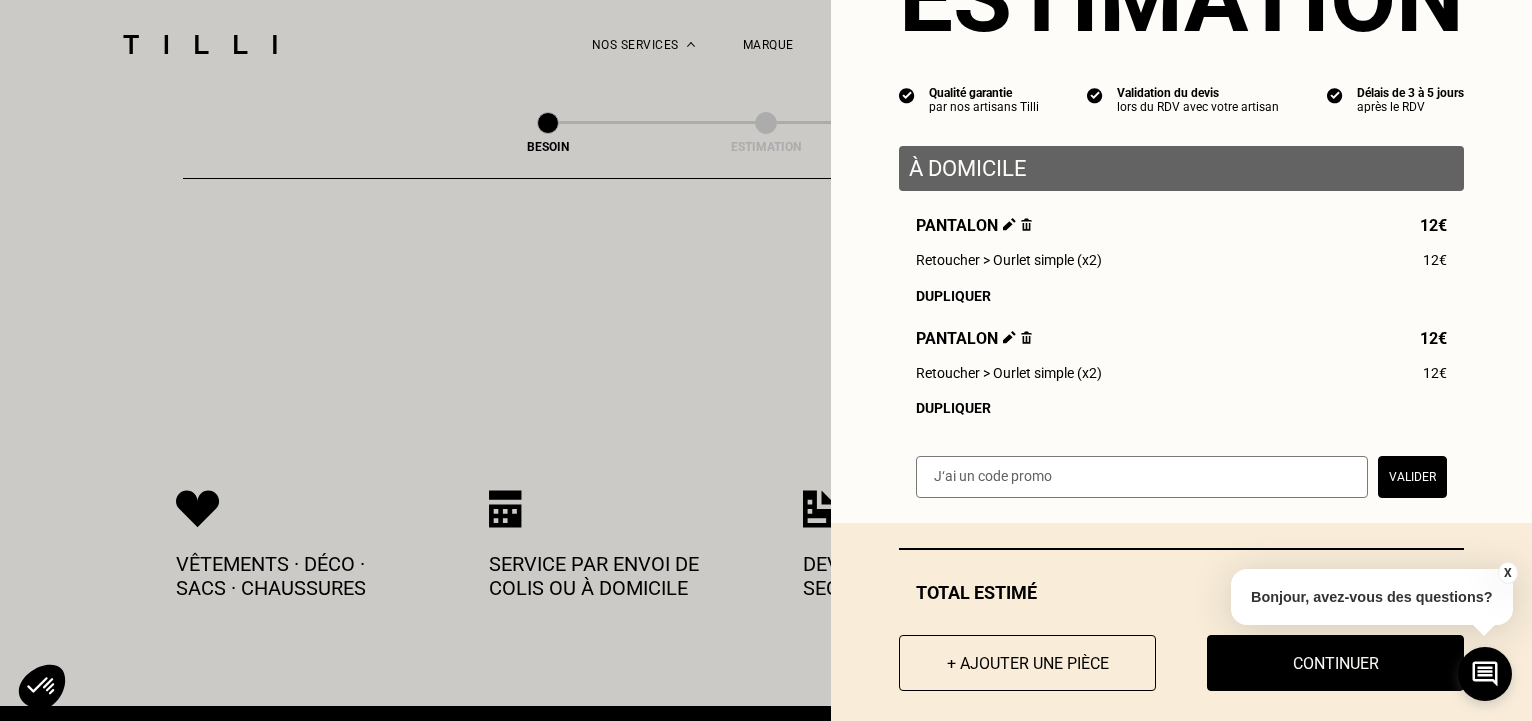 scroll, scrollTop: 152, scrollLeft: 0, axis: vertical 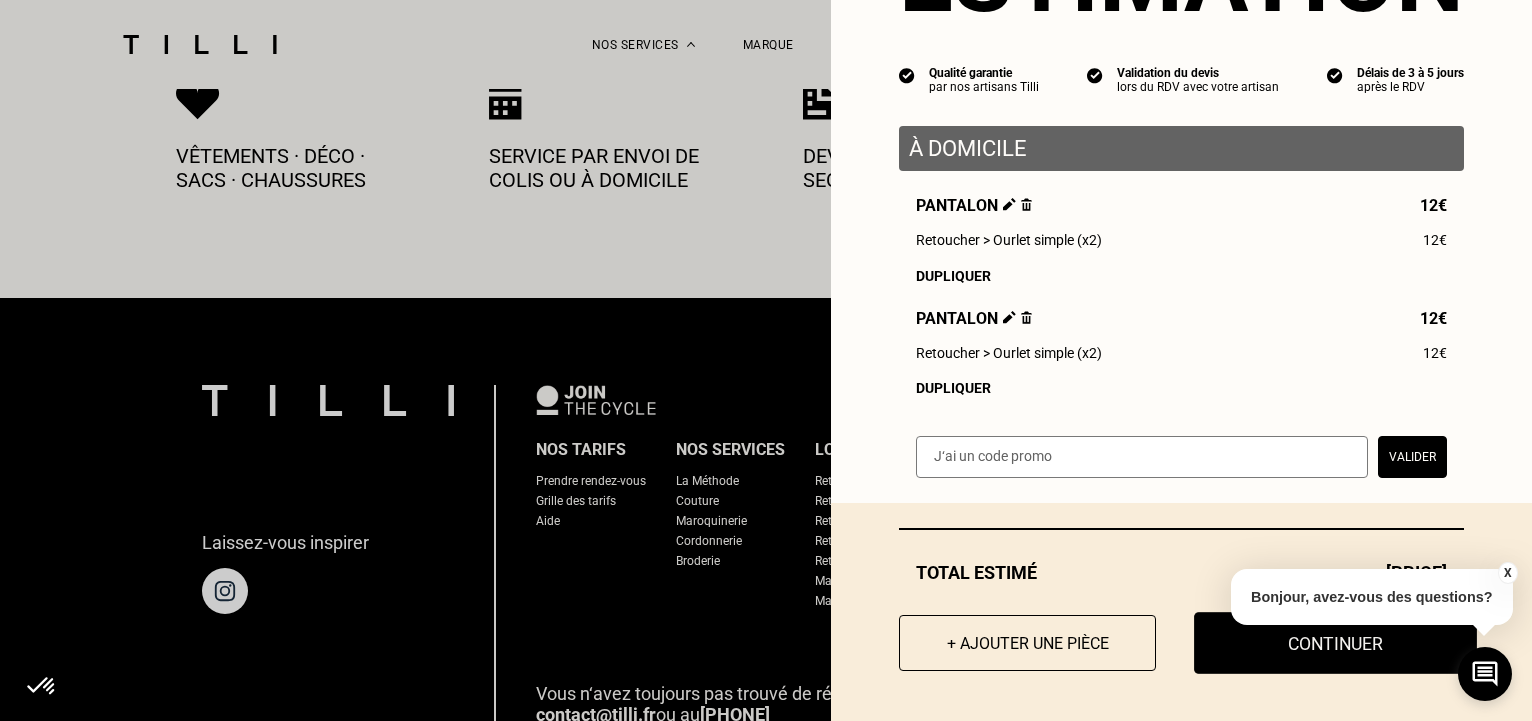 click on "Continuer" at bounding box center [1335, 643] 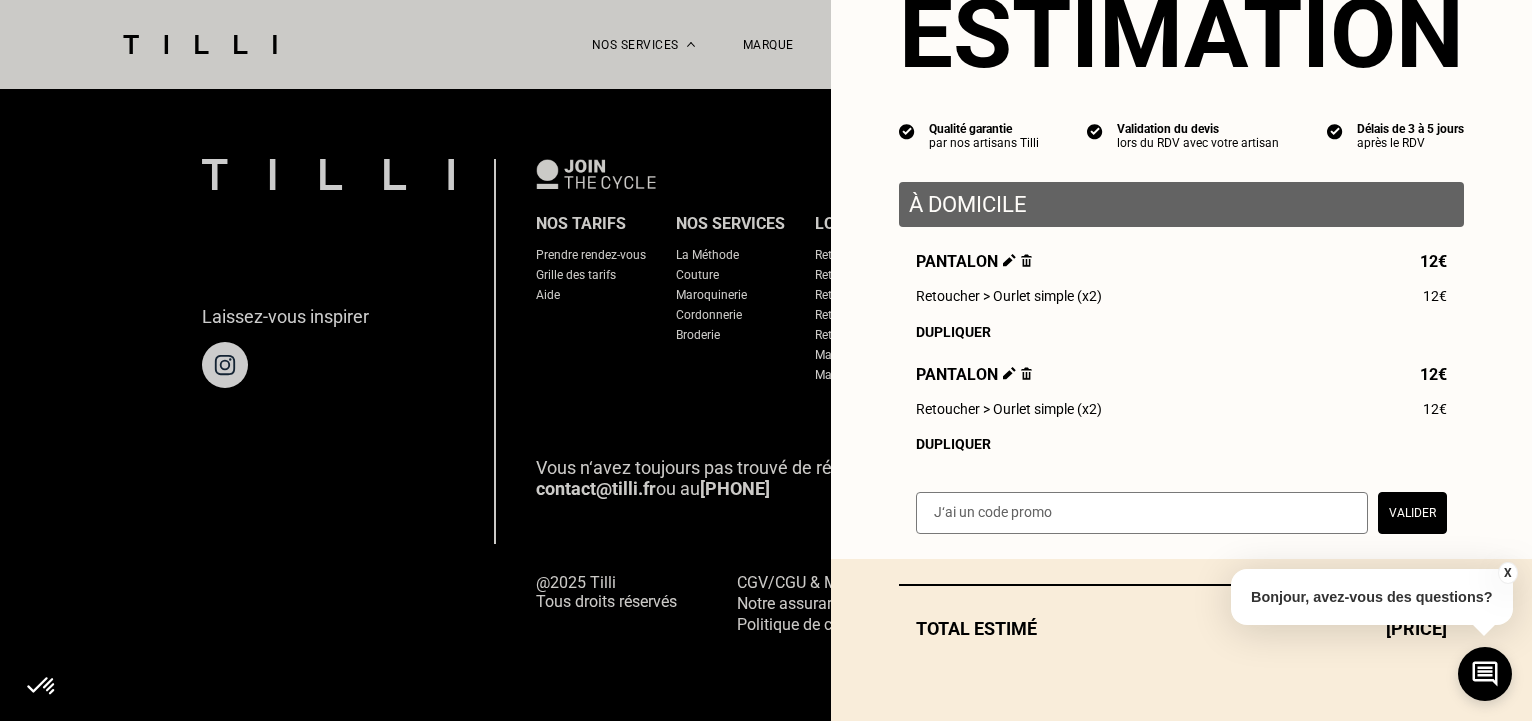 scroll, scrollTop: 1062, scrollLeft: 0, axis: vertical 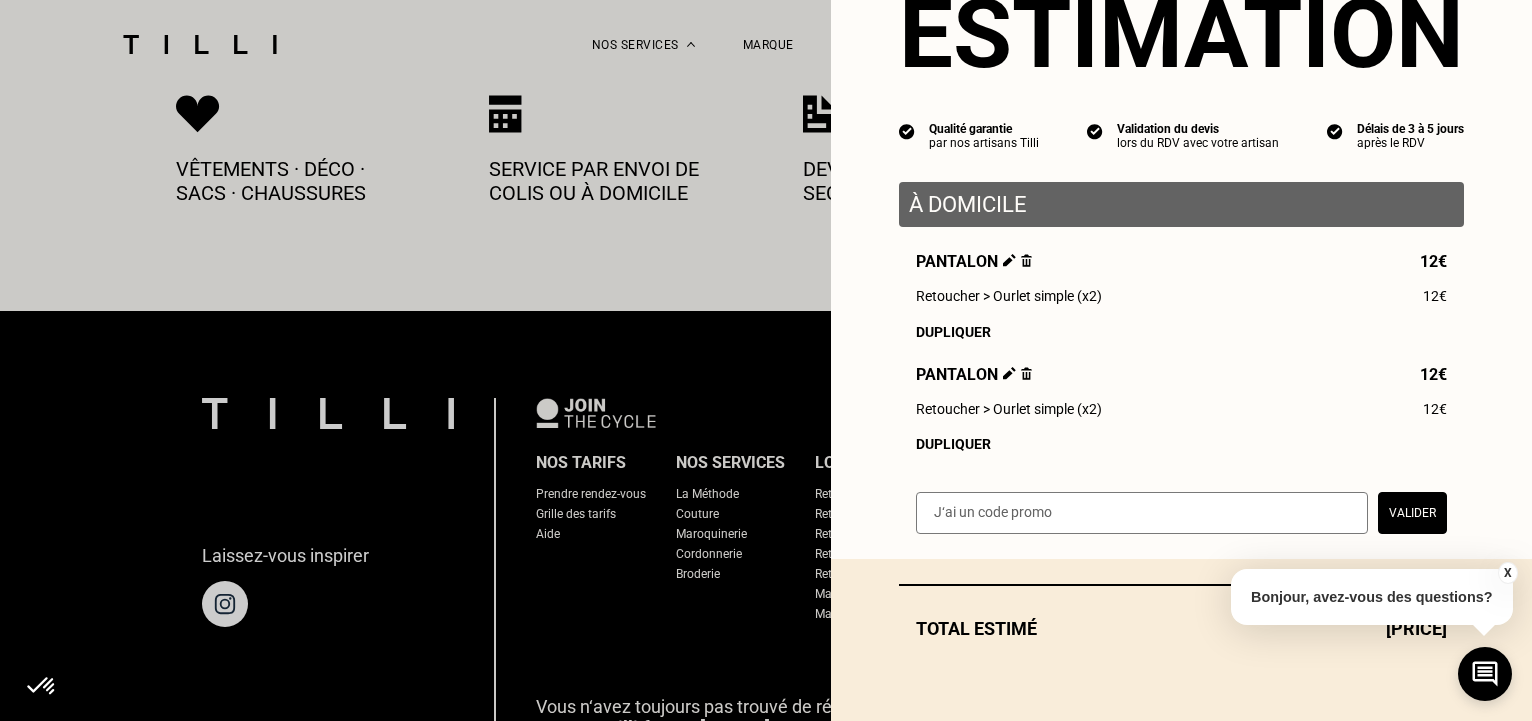 select on "FR" 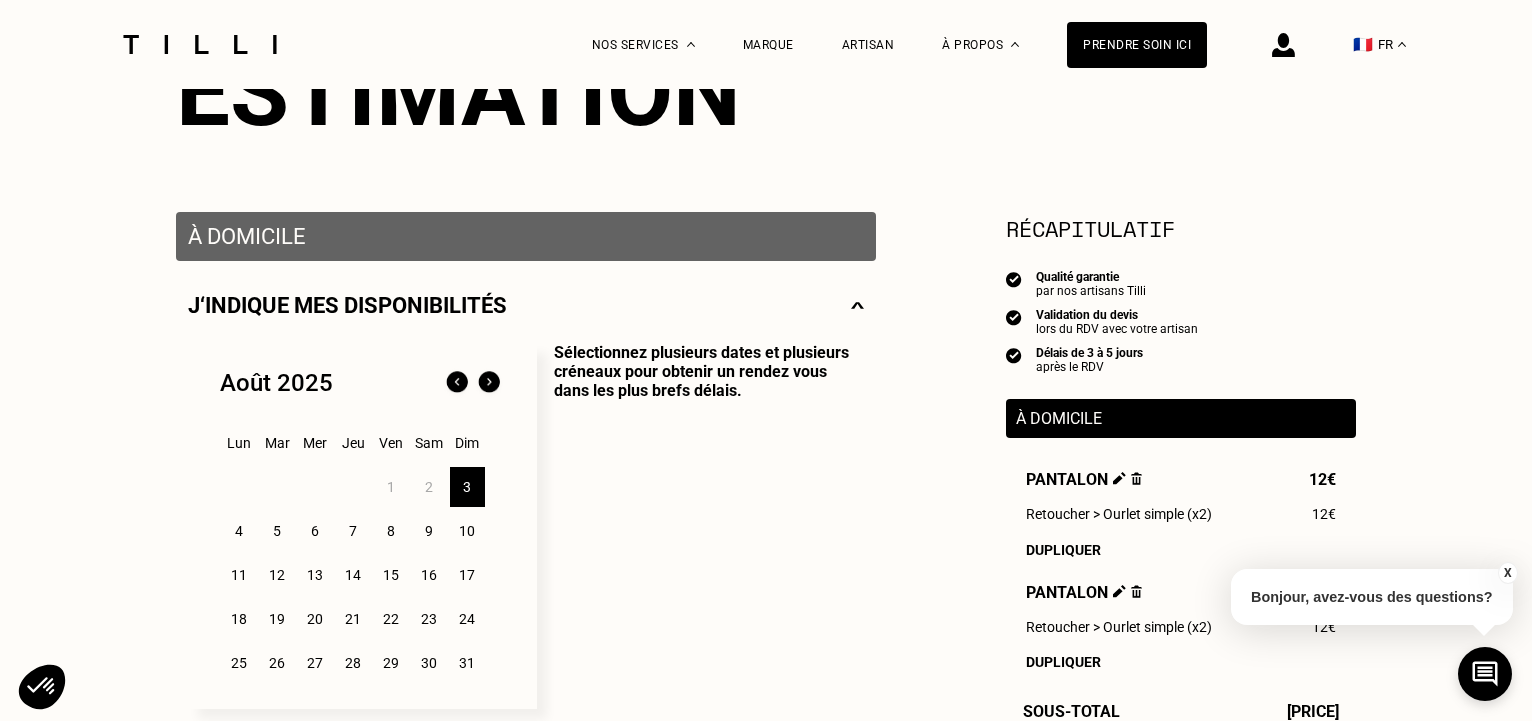 scroll, scrollTop: 340, scrollLeft: 0, axis: vertical 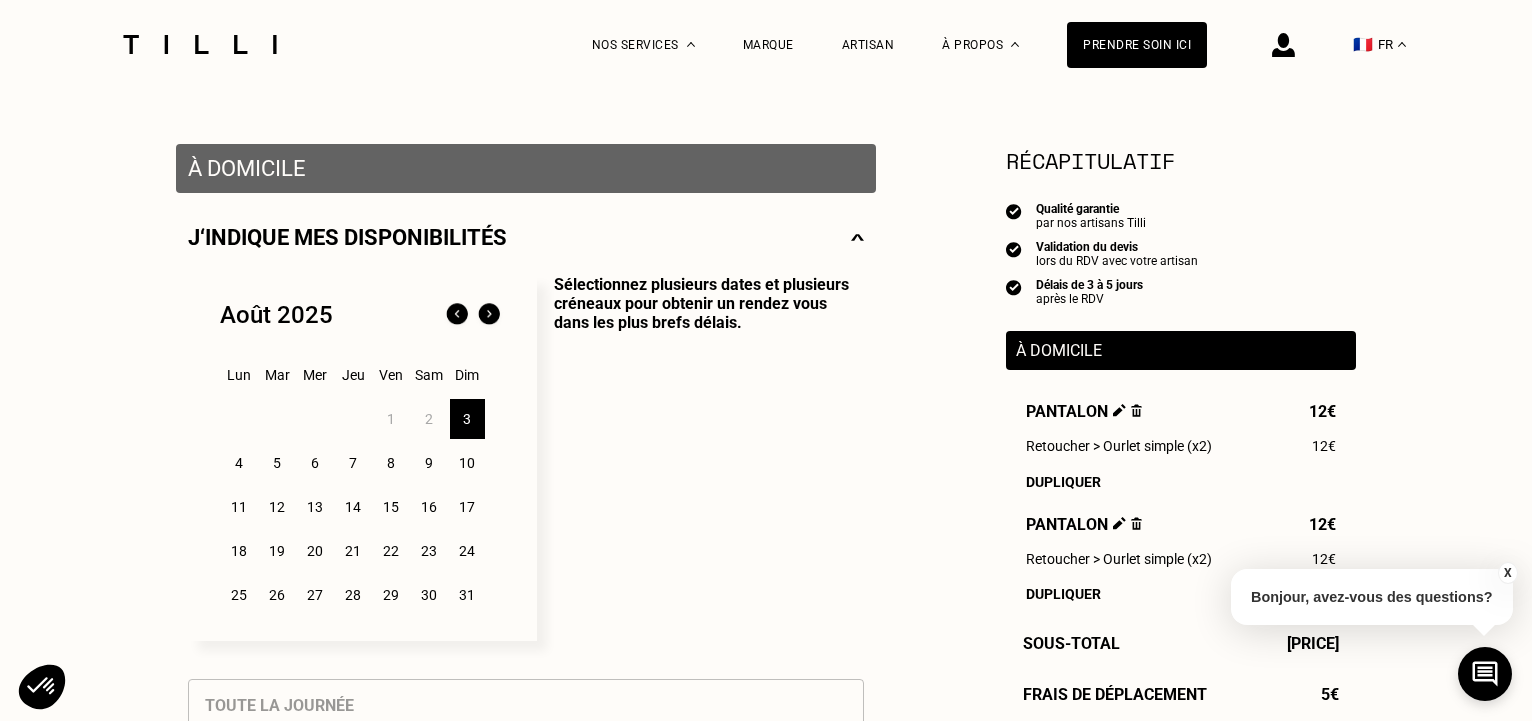 click on "4" at bounding box center (239, 463) 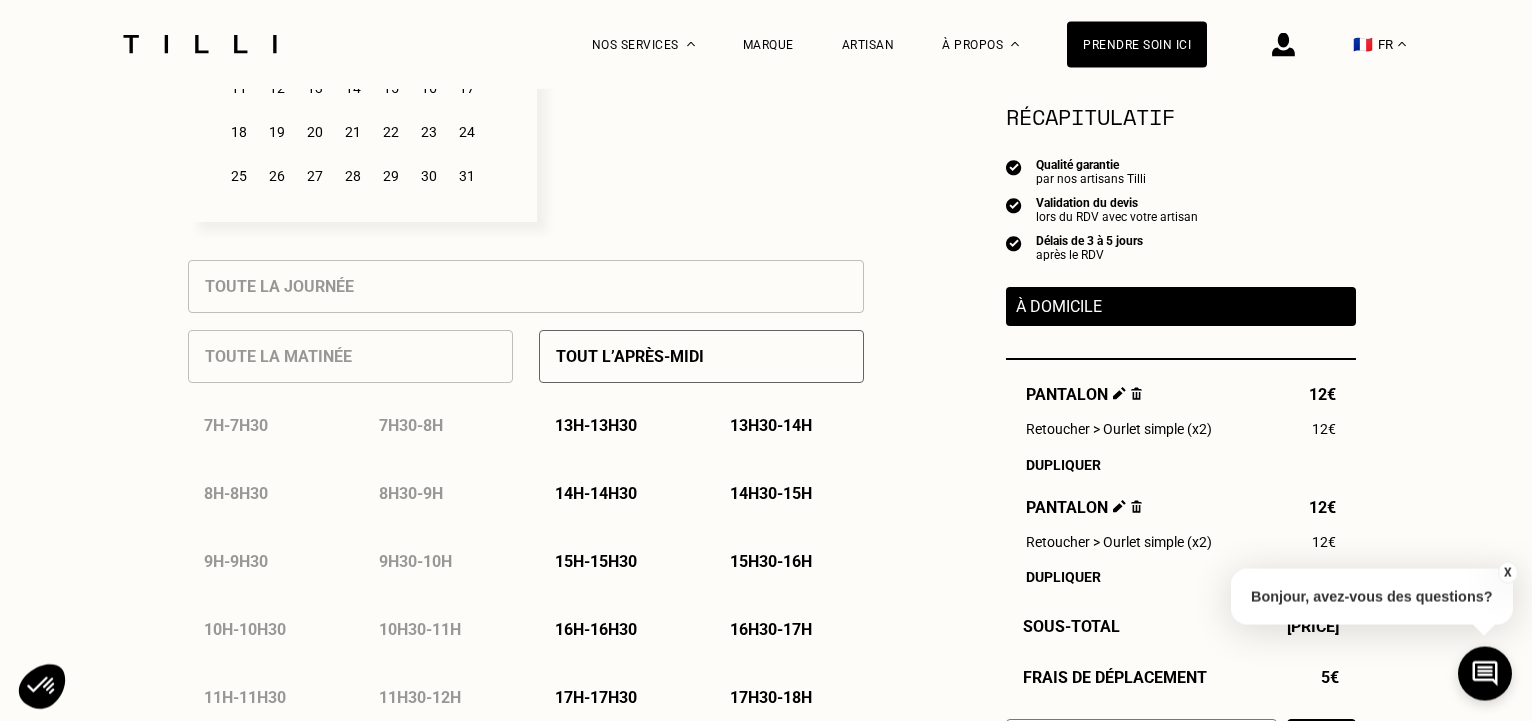 scroll, scrollTop: 816, scrollLeft: 0, axis: vertical 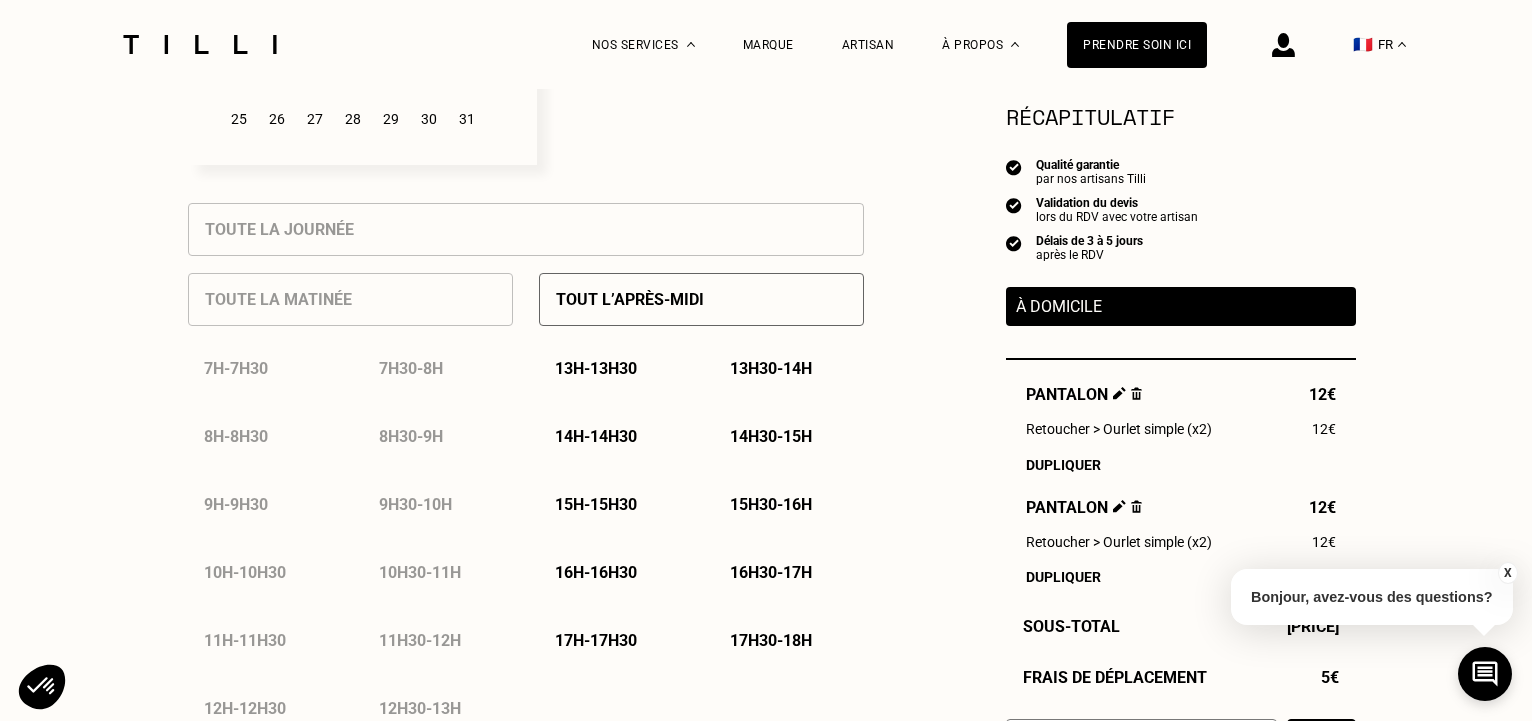 click on "[TIME]  -  [TIME]" at bounding box center [771, 368] 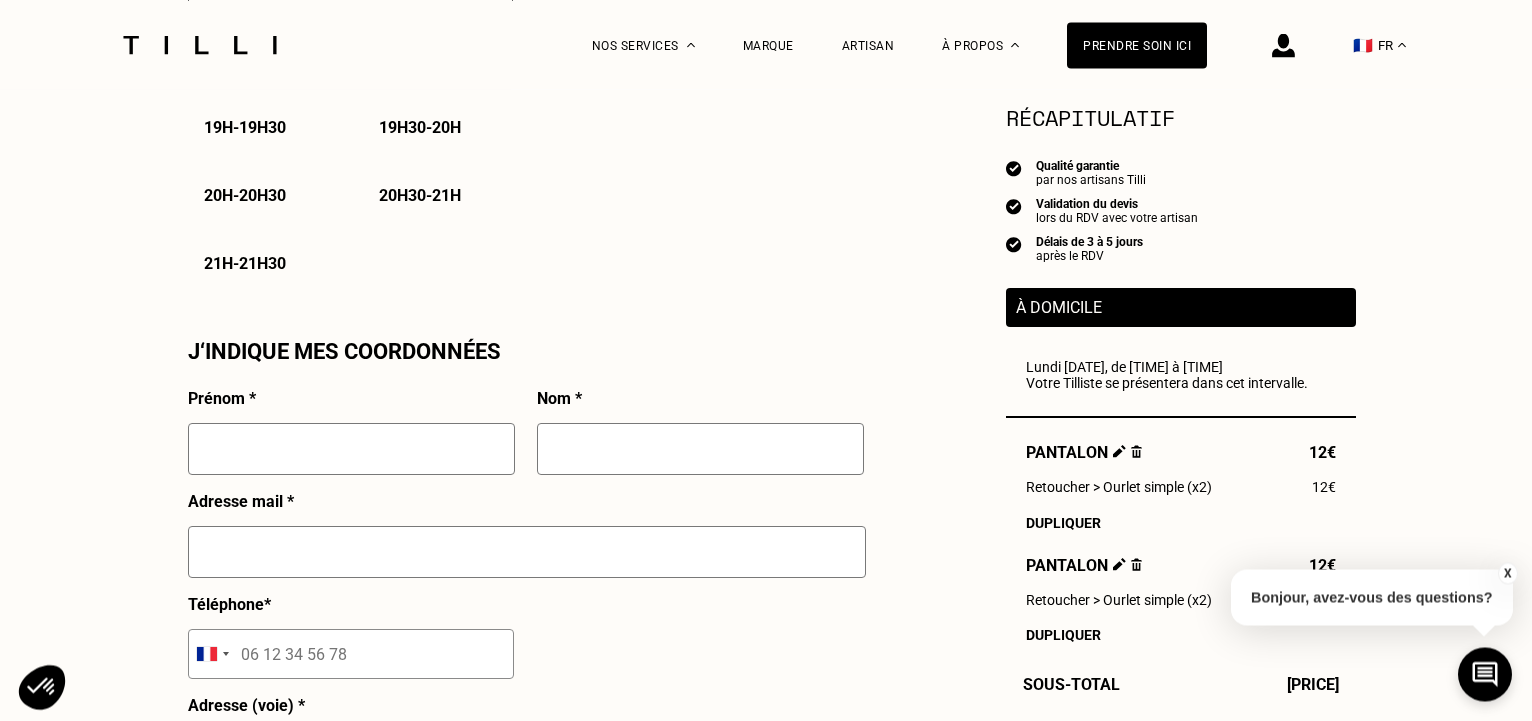 scroll, scrollTop: 1632, scrollLeft: 0, axis: vertical 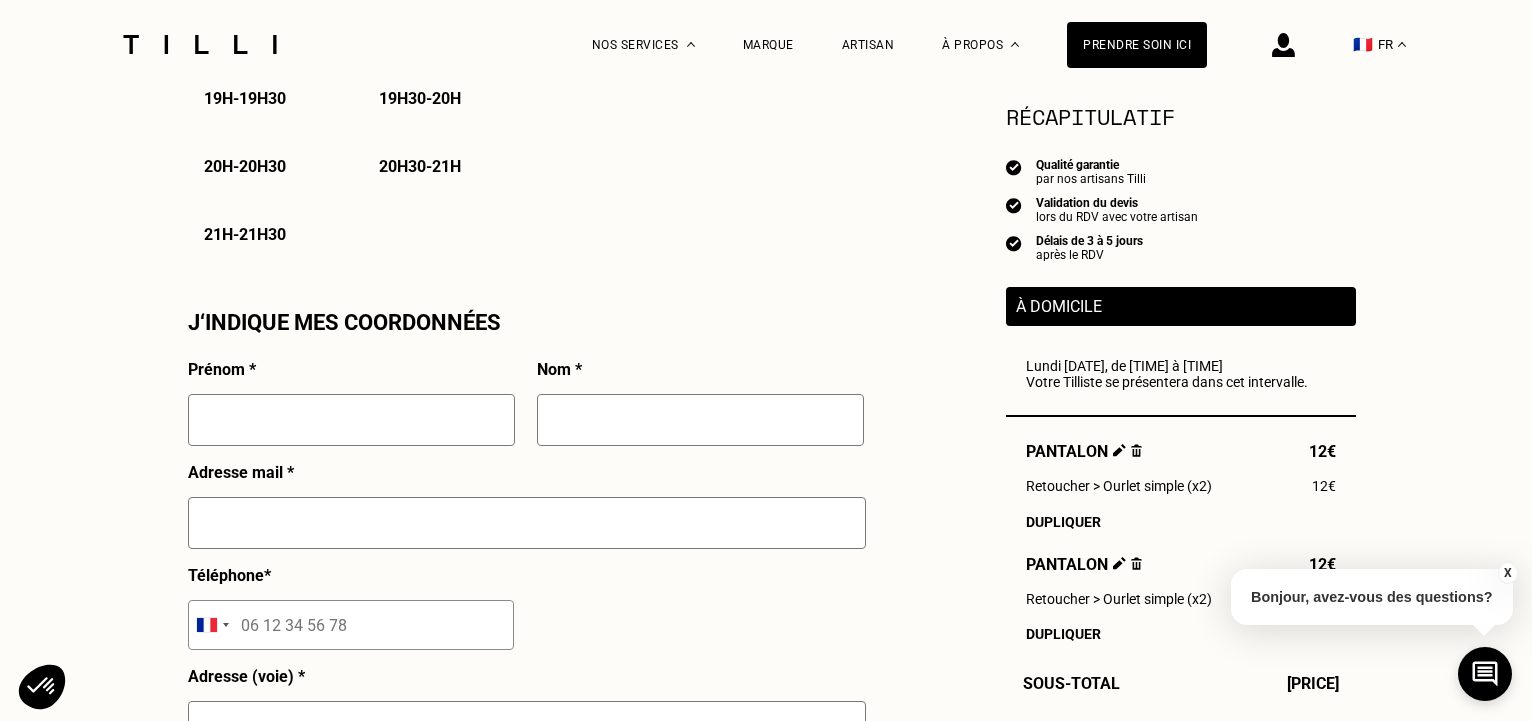 click at bounding box center (351, 420) 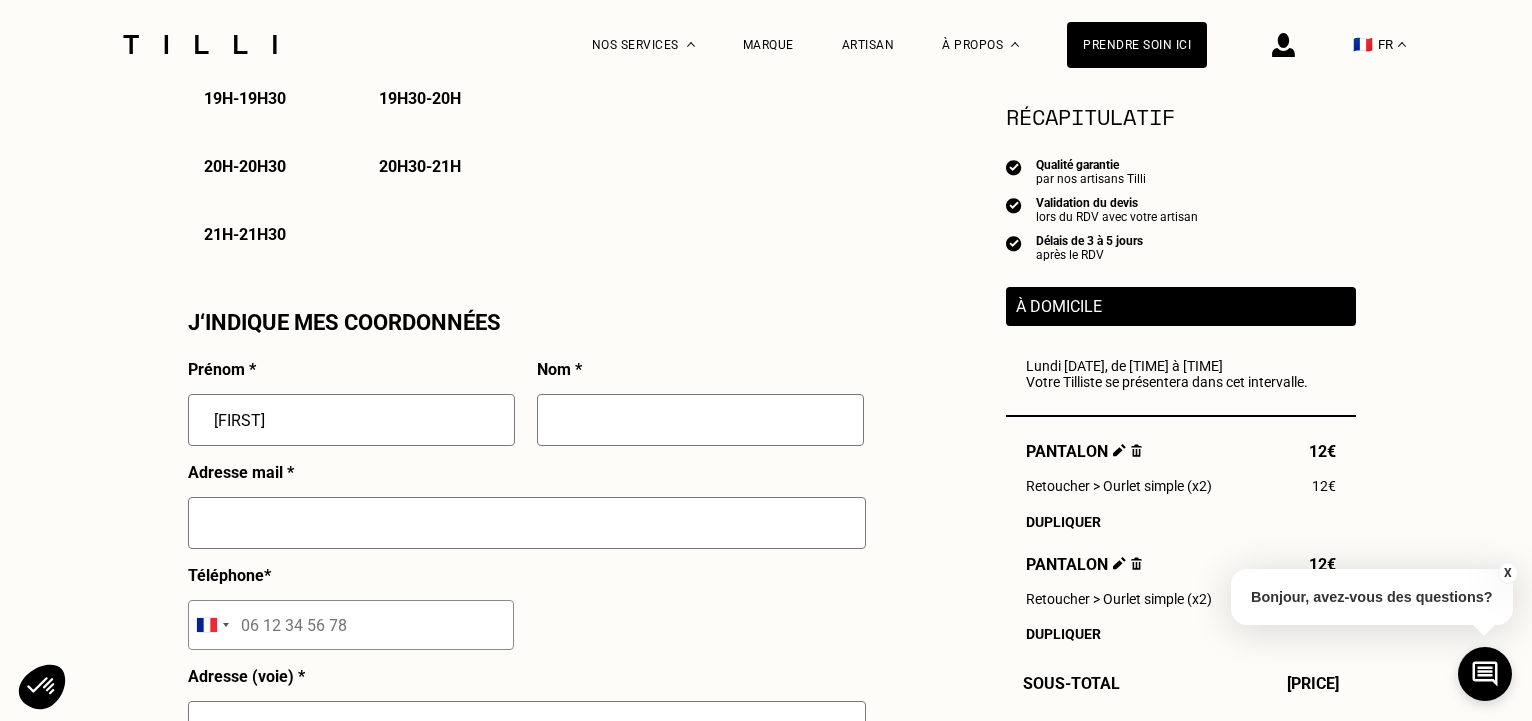type on "[FIRST]" 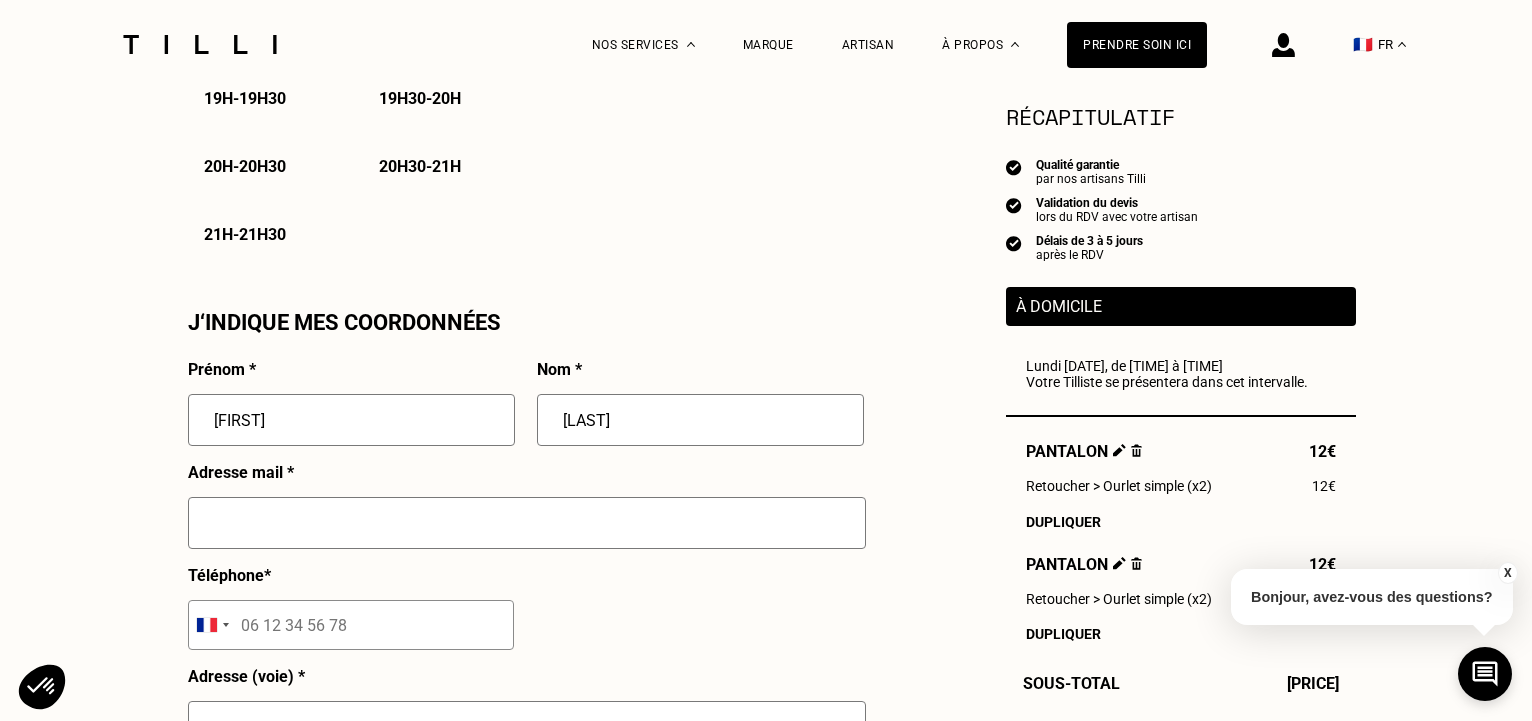 type on "[EMAIL]" 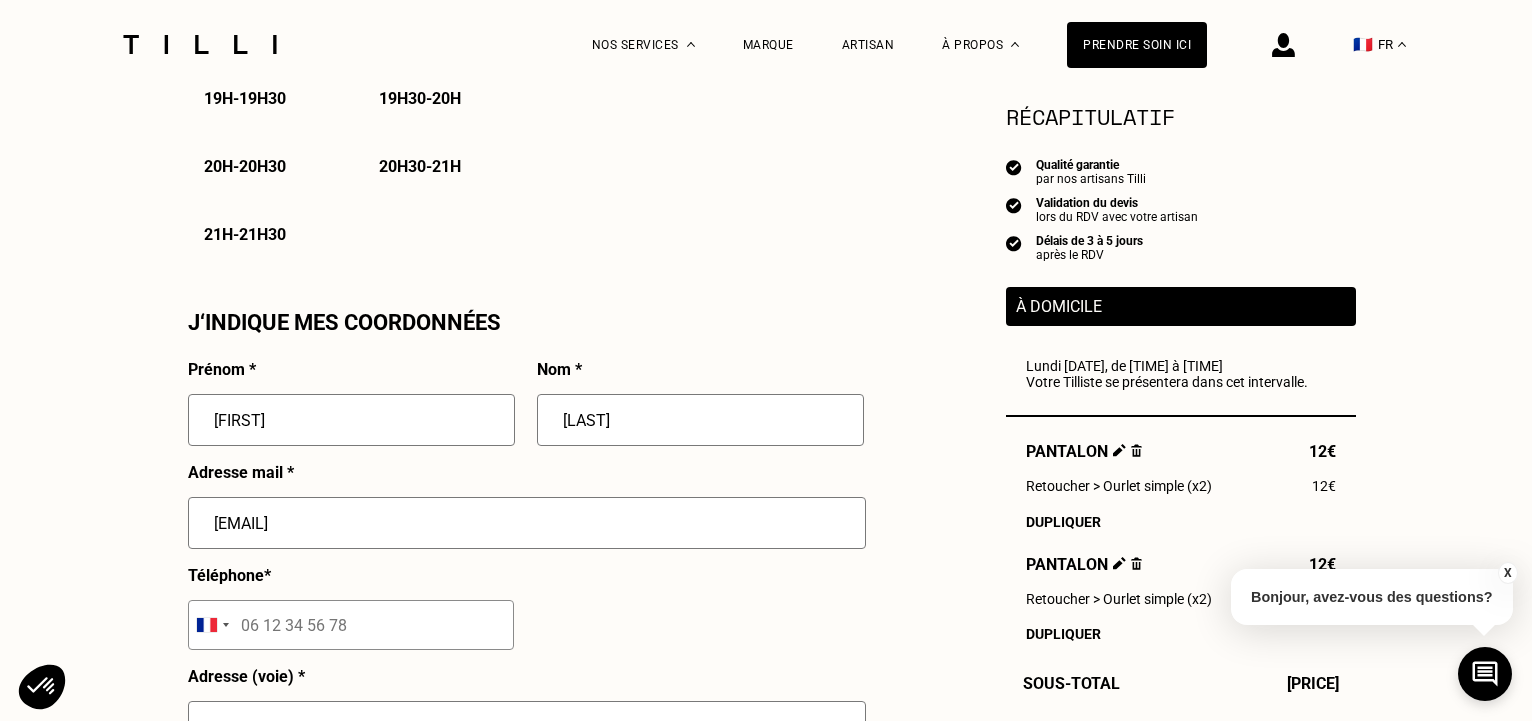 type on "[NUMBER] [STREET] app [NUMBER] app [NUMBER] app [NUMBER] app [NUMBER]" 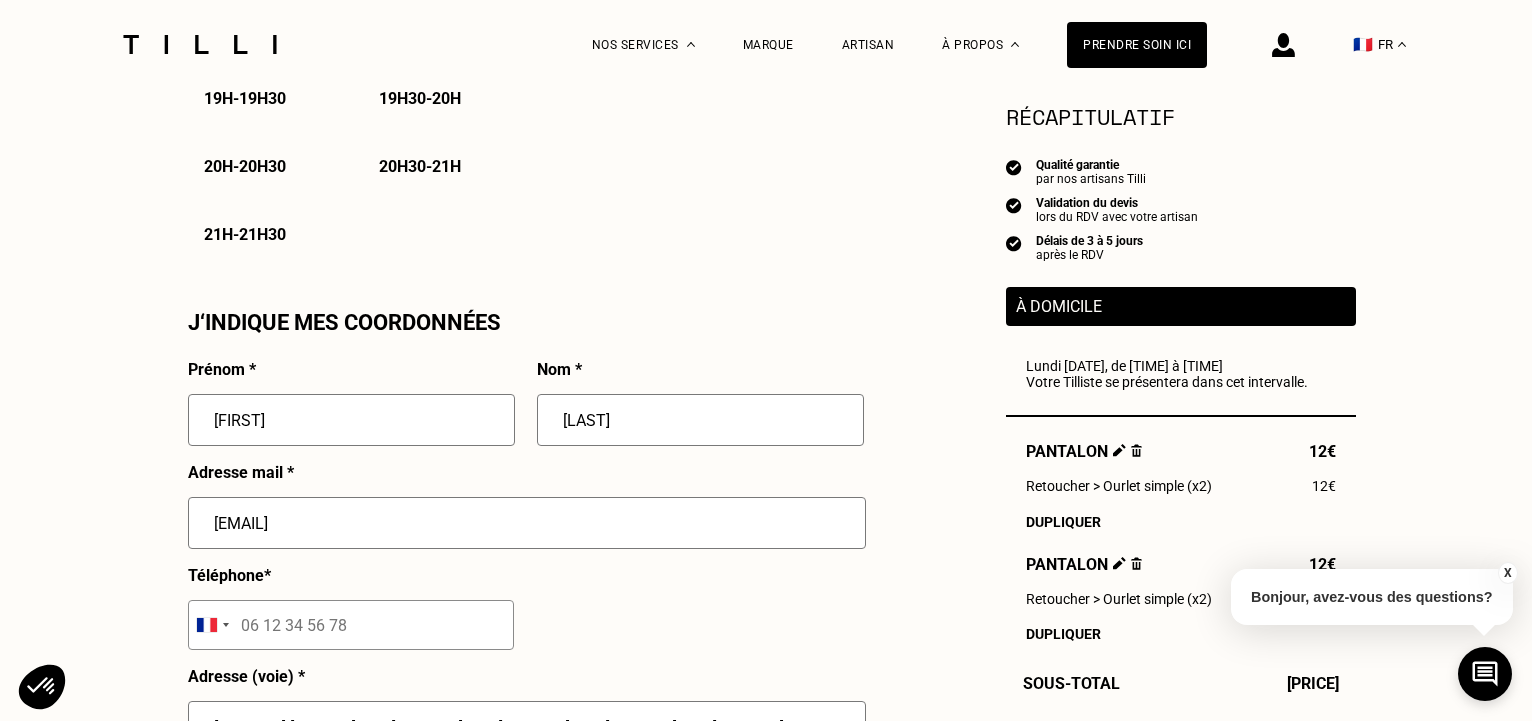 type on "[CITY]" 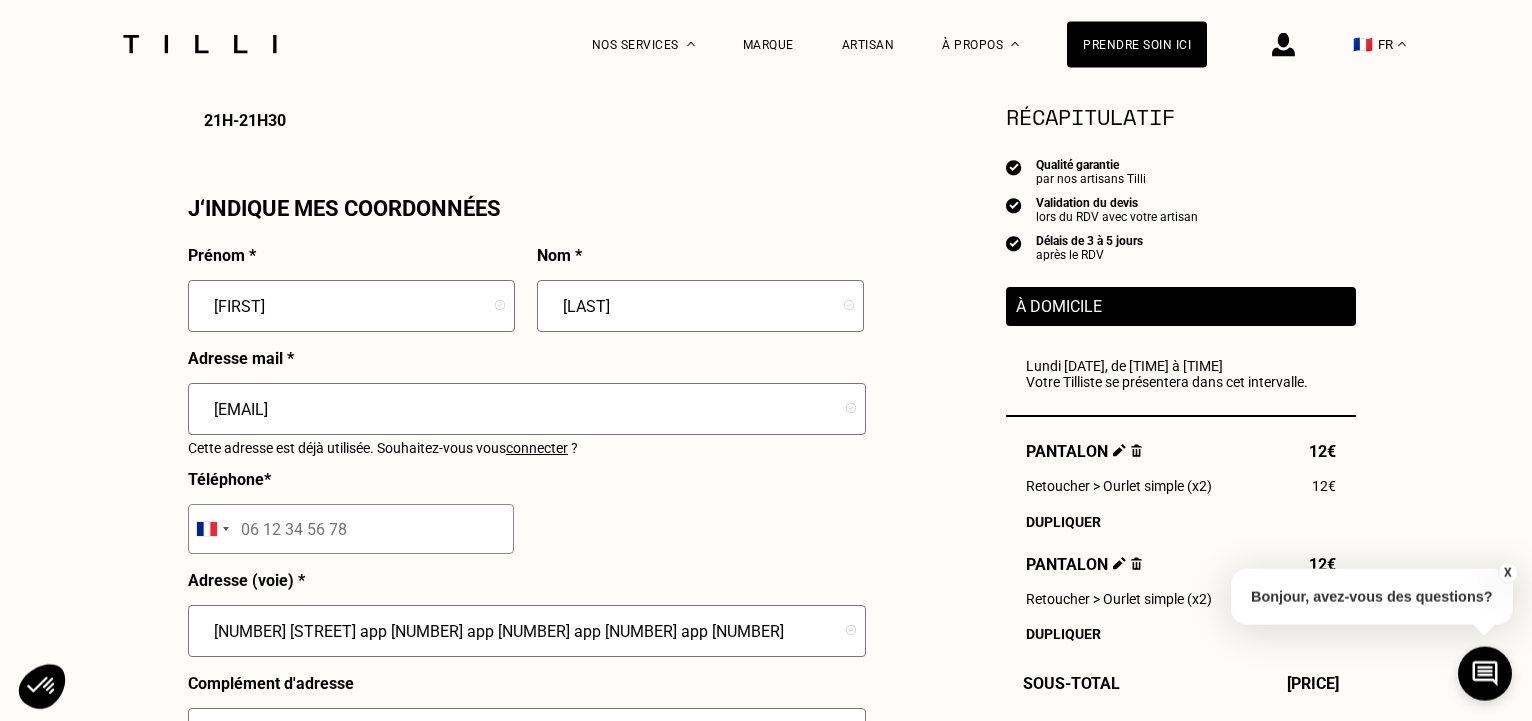 scroll, scrollTop: 1768, scrollLeft: 0, axis: vertical 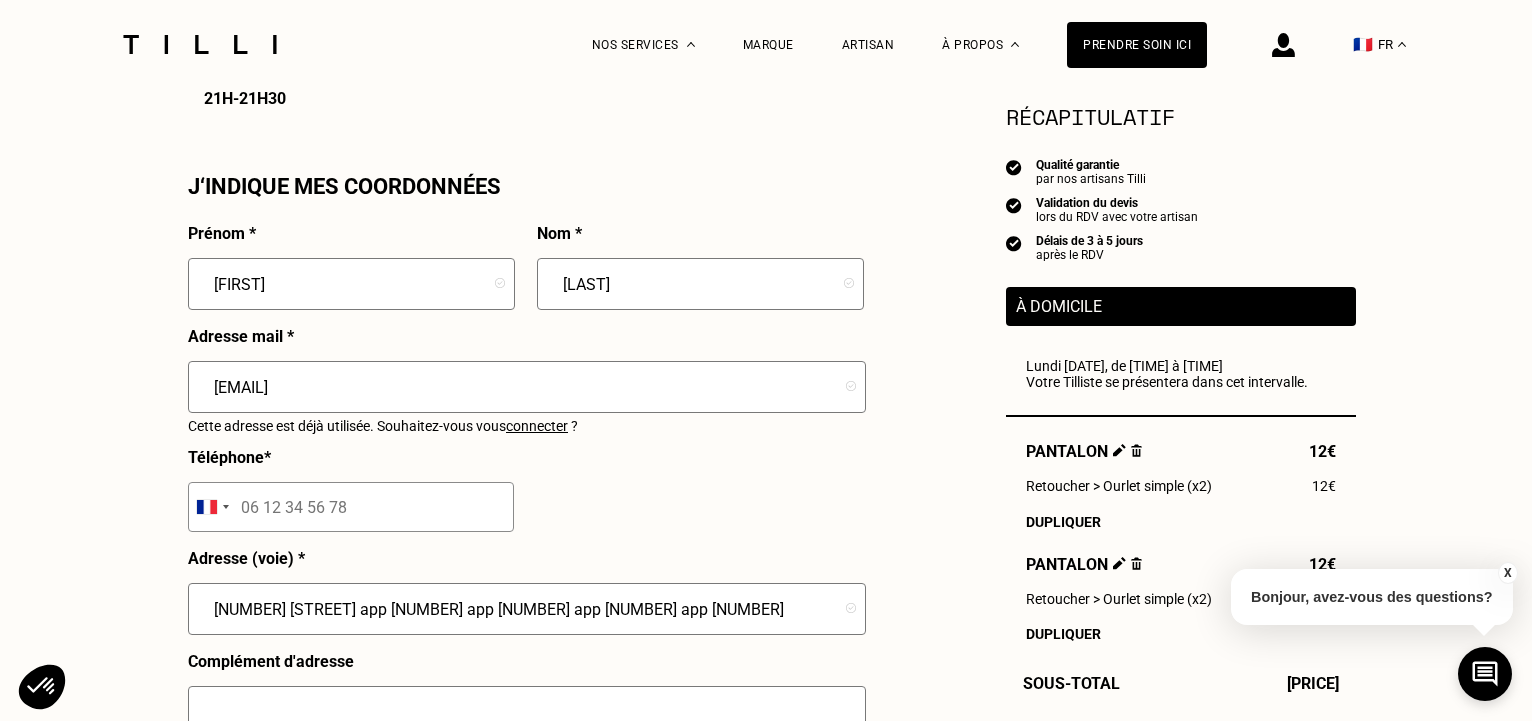 drag, startPoint x: 236, startPoint y: 511, endPoint x: 344, endPoint y: 514, distance: 108.04166 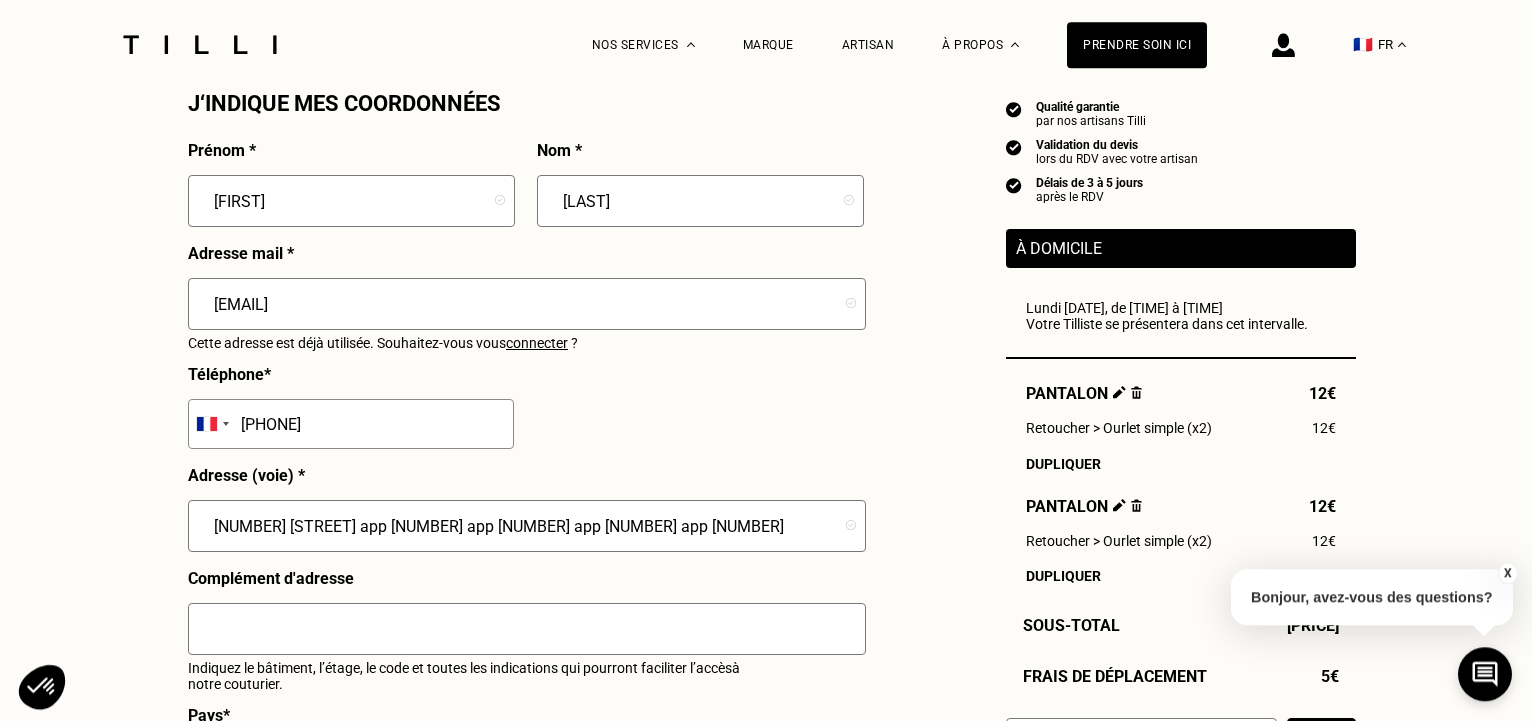 scroll, scrollTop: 1904, scrollLeft: 0, axis: vertical 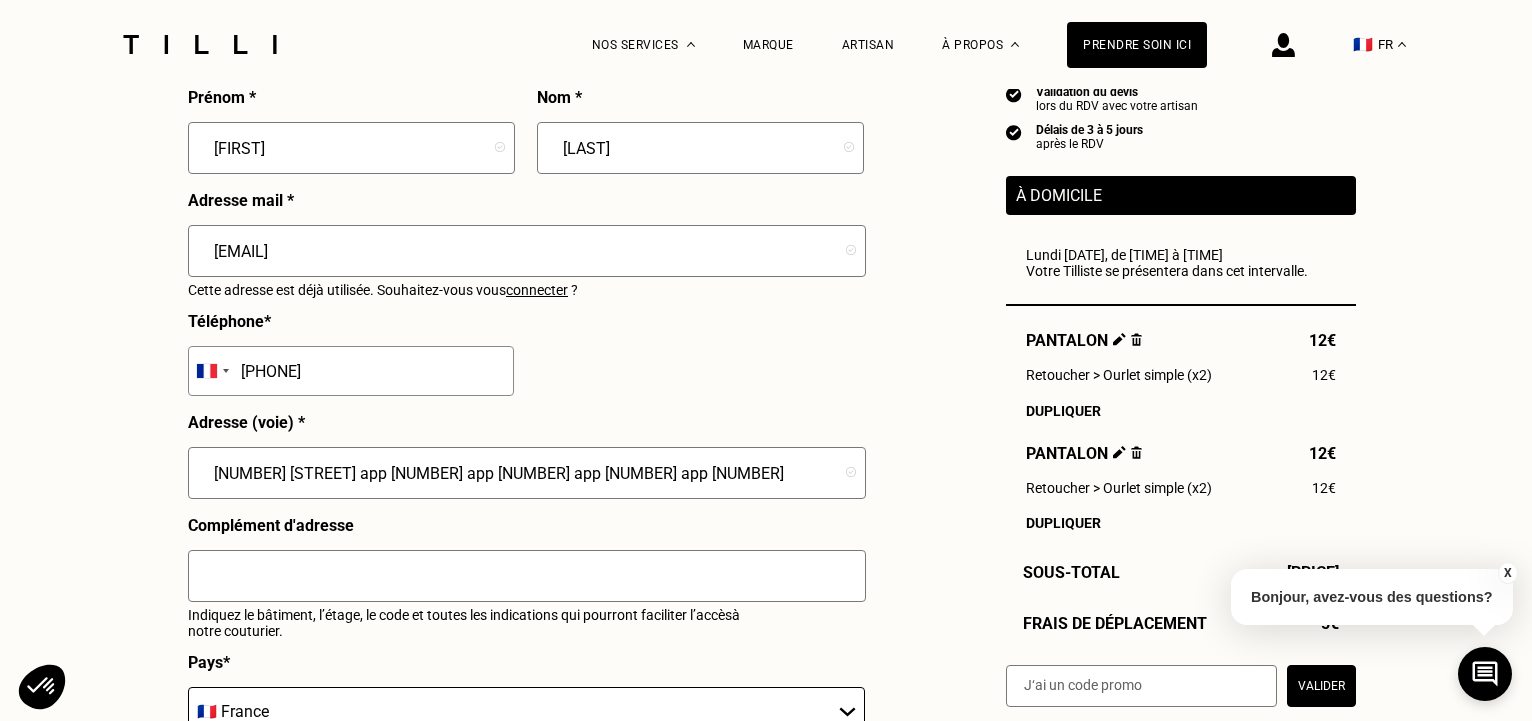 type on "[PHONE]" 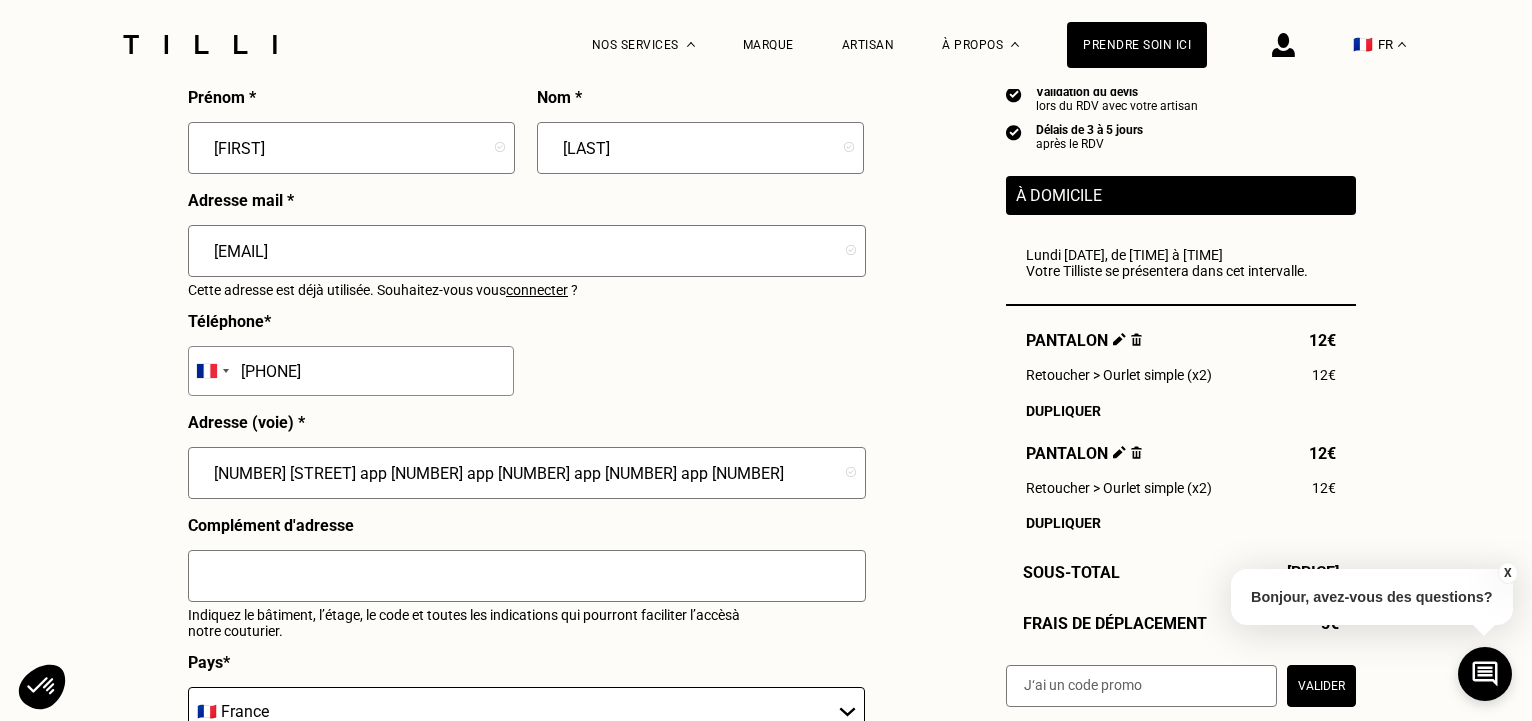 drag, startPoint x: 470, startPoint y: 479, endPoint x: 627, endPoint y: 477, distance: 157.01274 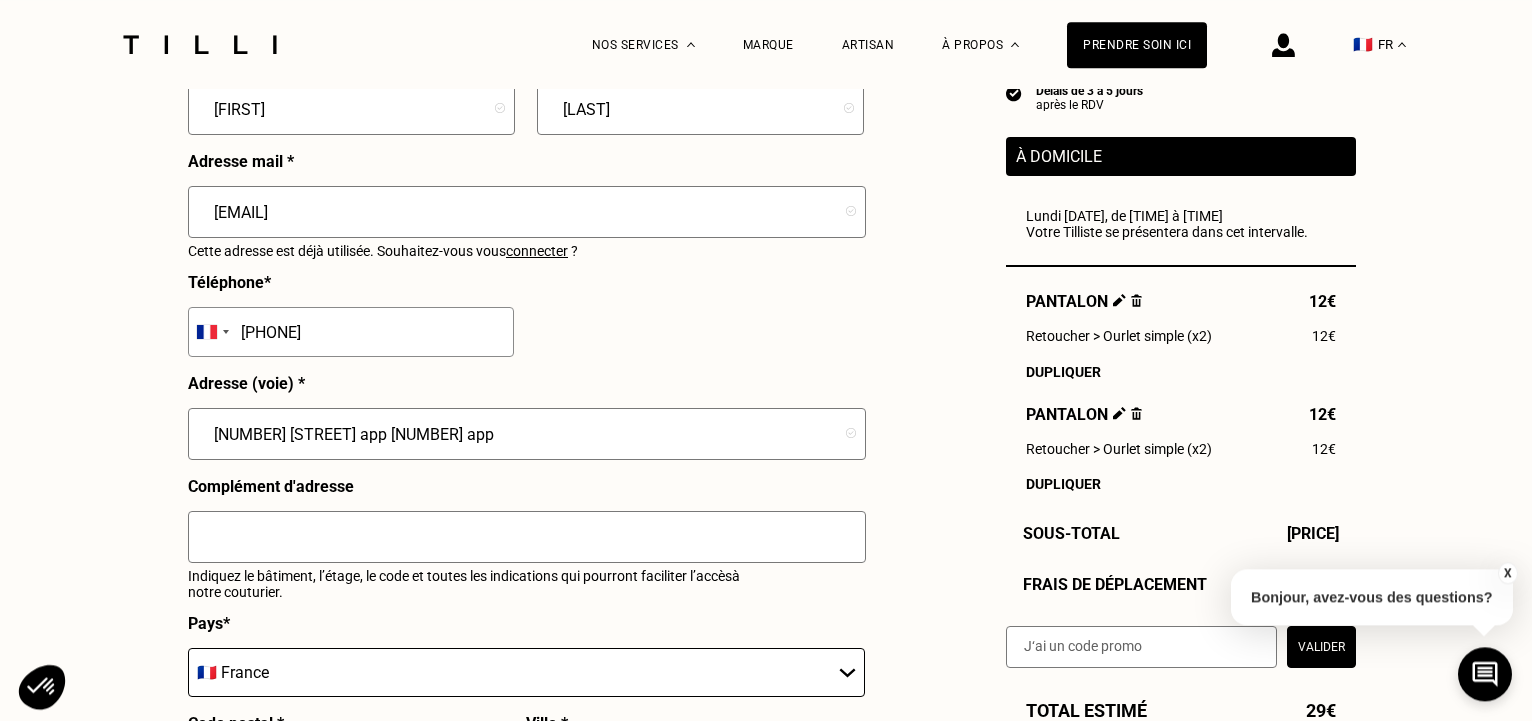scroll, scrollTop: 1972, scrollLeft: 0, axis: vertical 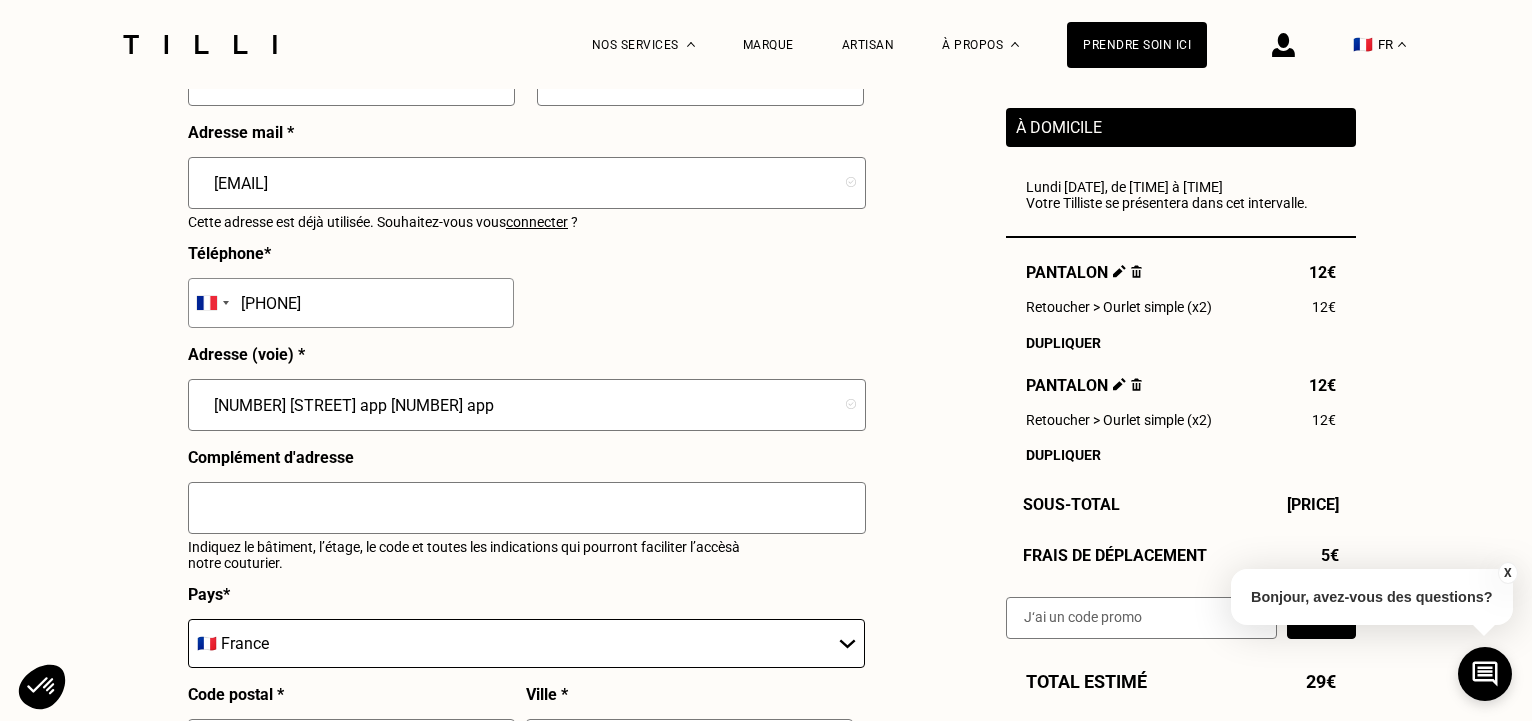 type on "[NUMBER] [STREET] app [NUMBER] app" 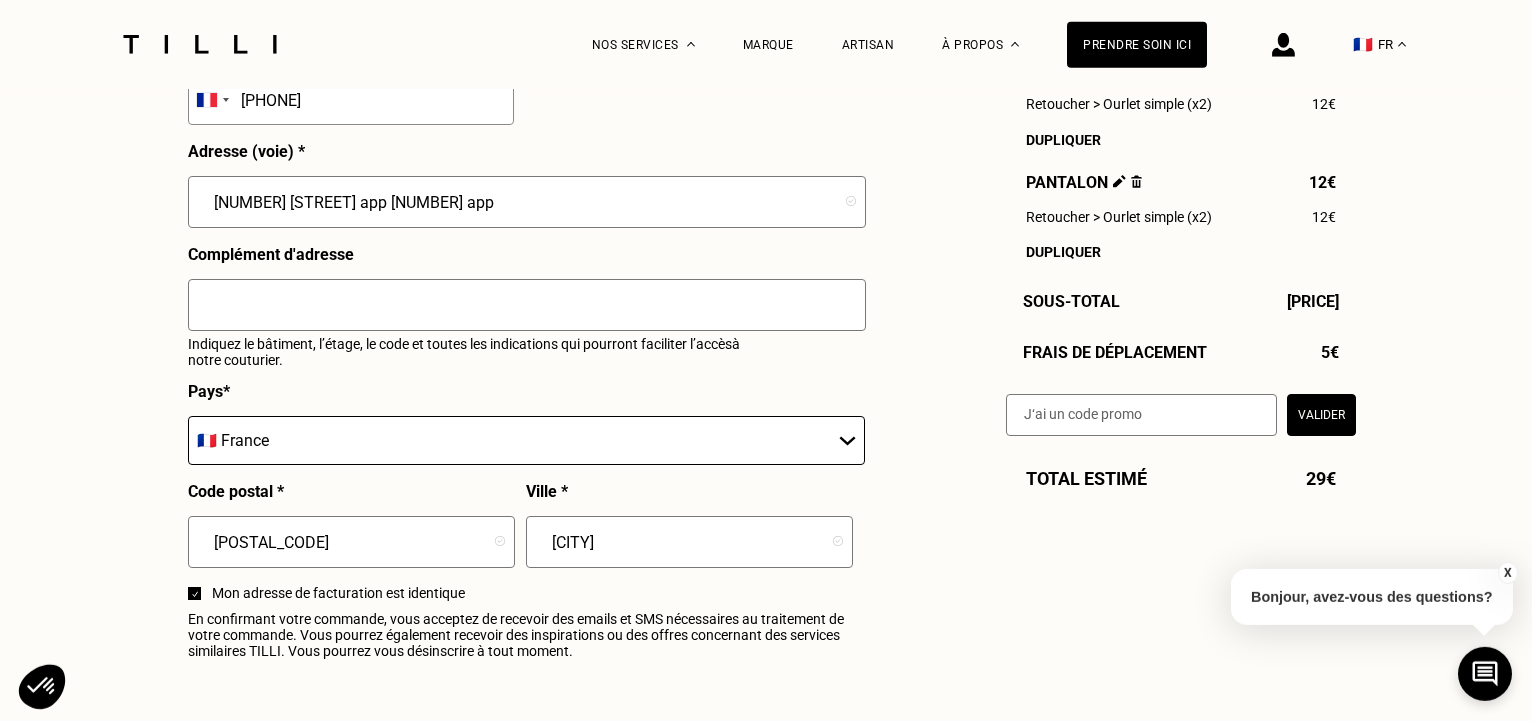scroll, scrollTop: 2176, scrollLeft: 0, axis: vertical 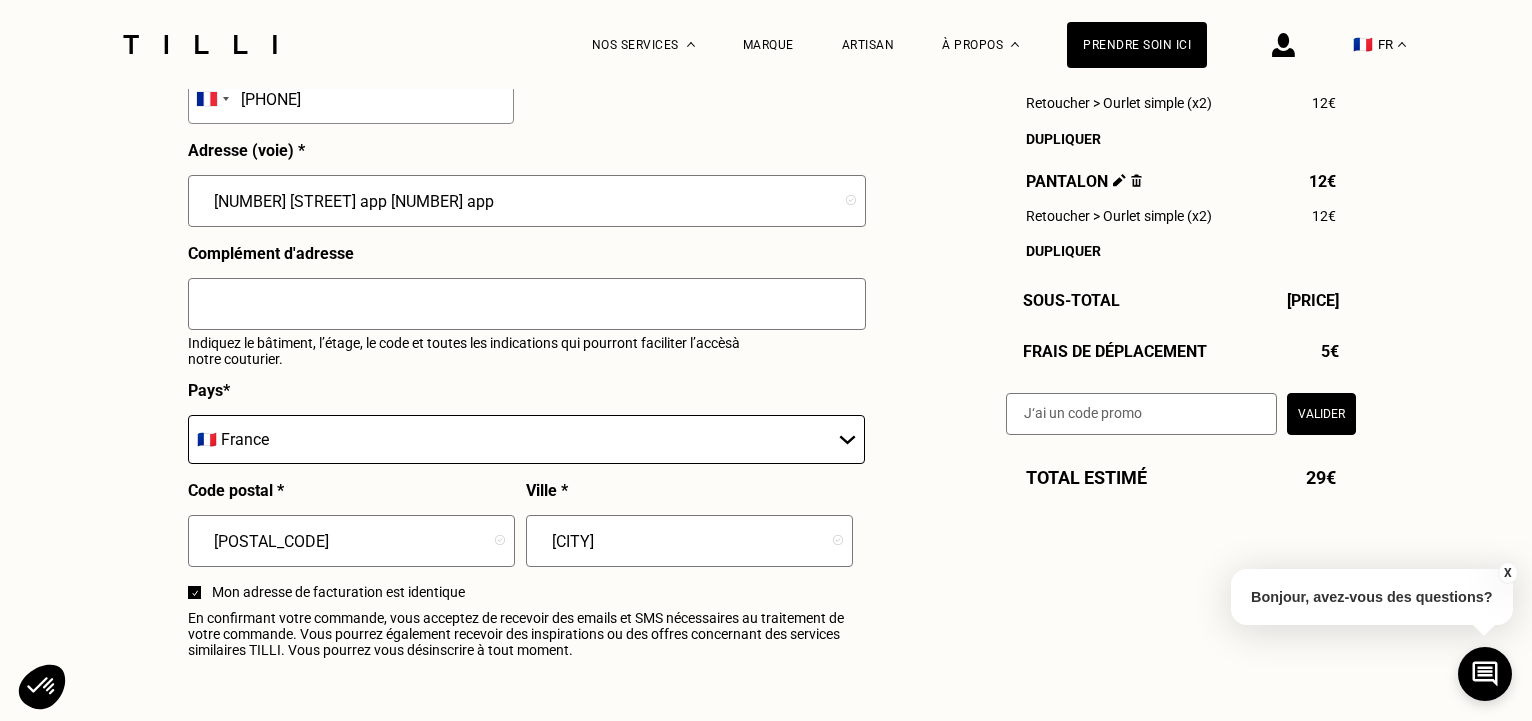 click at bounding box center [527, 304] 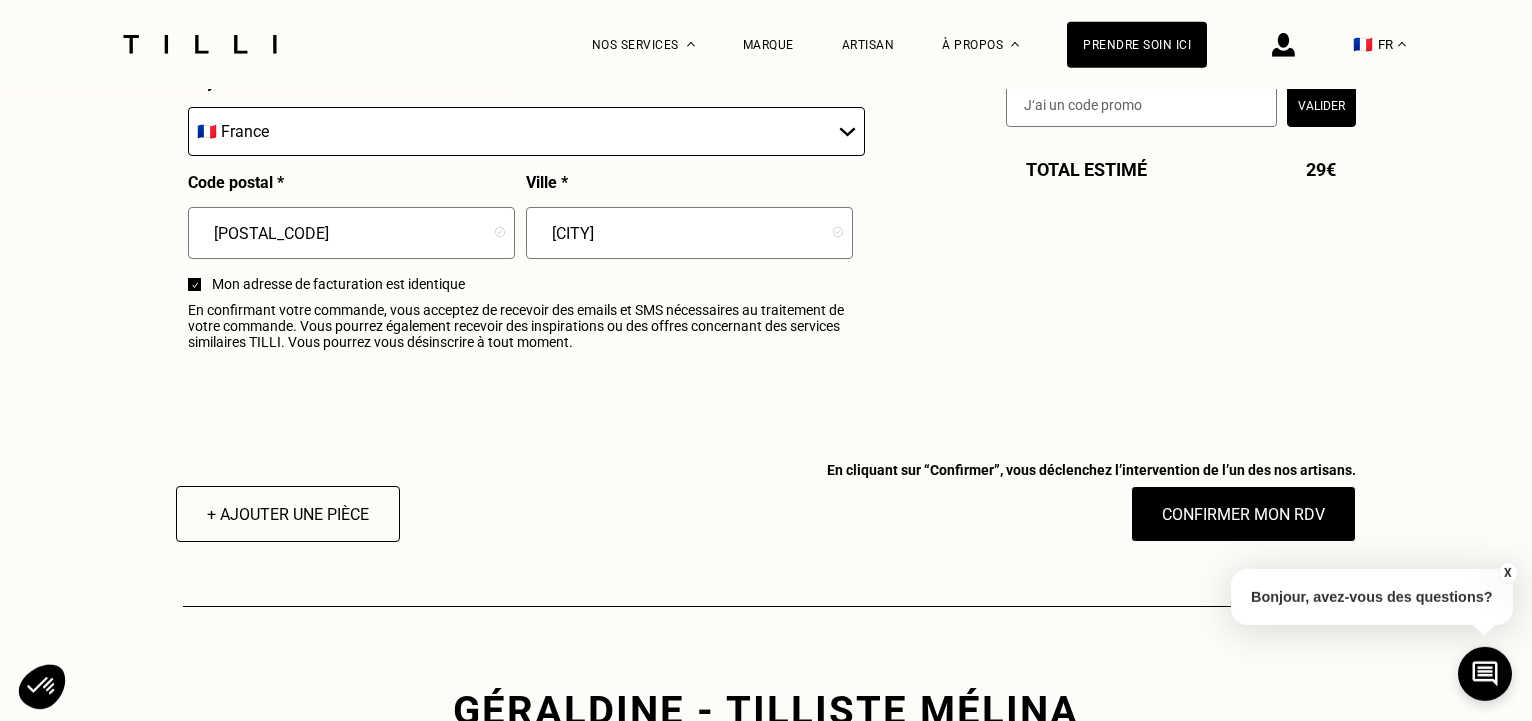 scroll, scrollTop: 2516, scrollLeft: 0, axis: vertical 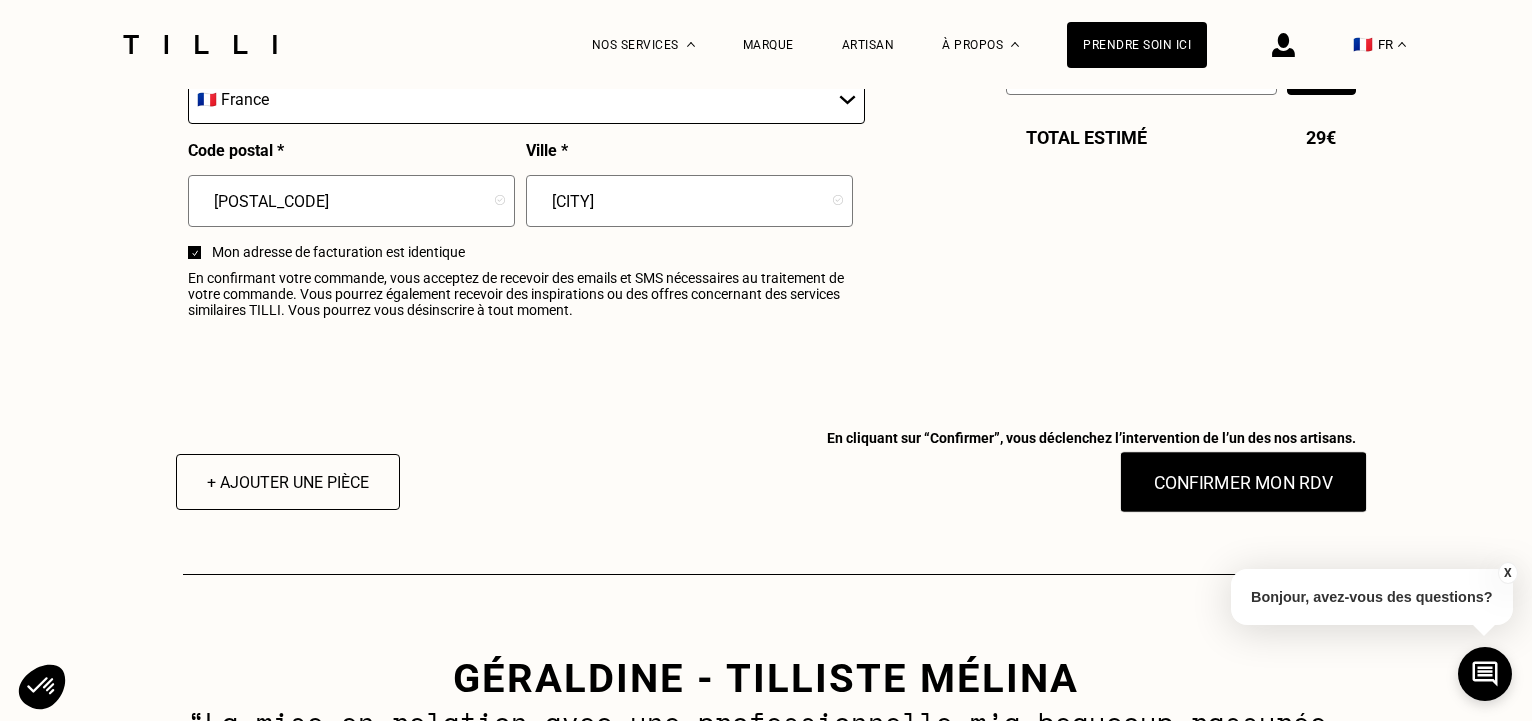 type on "code [NUMBER]/[NUMBER] inter gaudry" 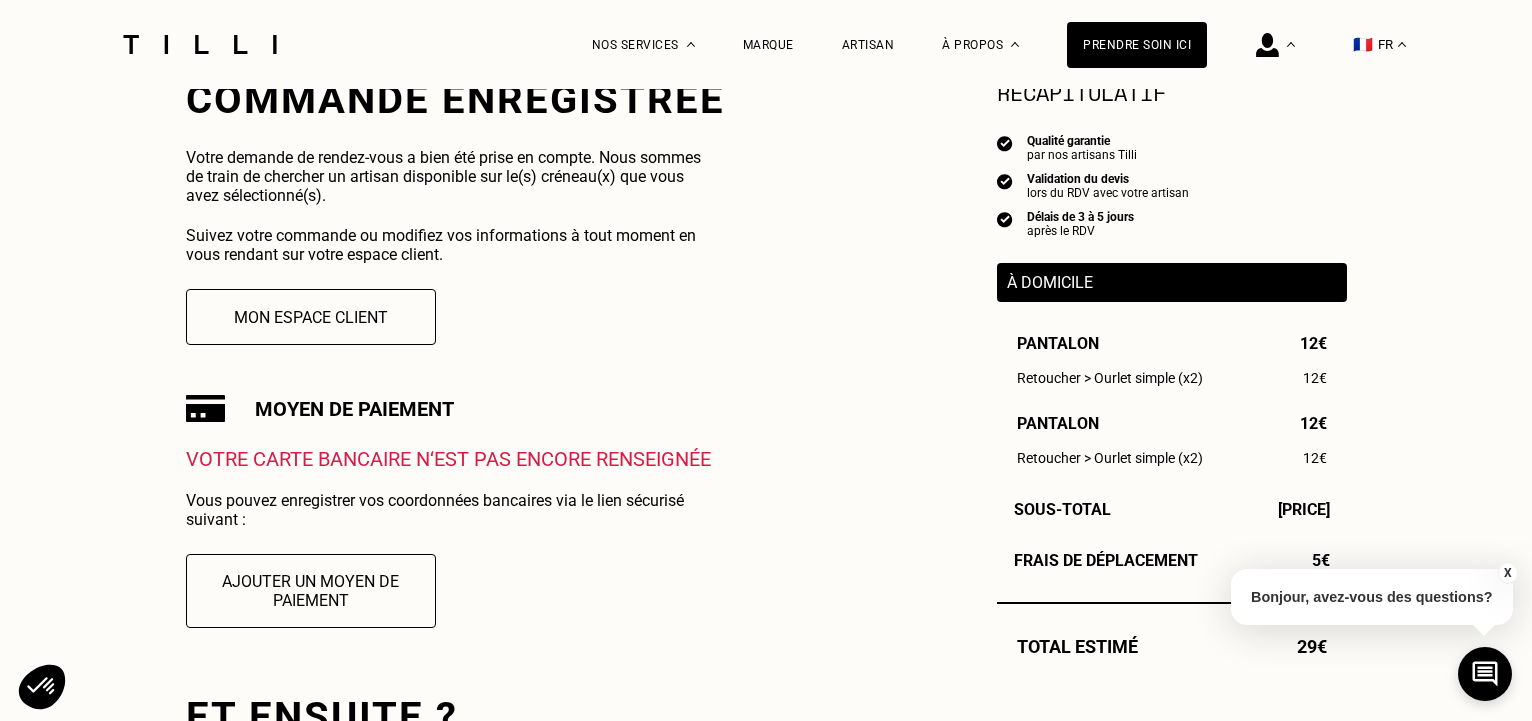 scroll, scrollTop: 476, scrollLeft: 0, axis: vertical 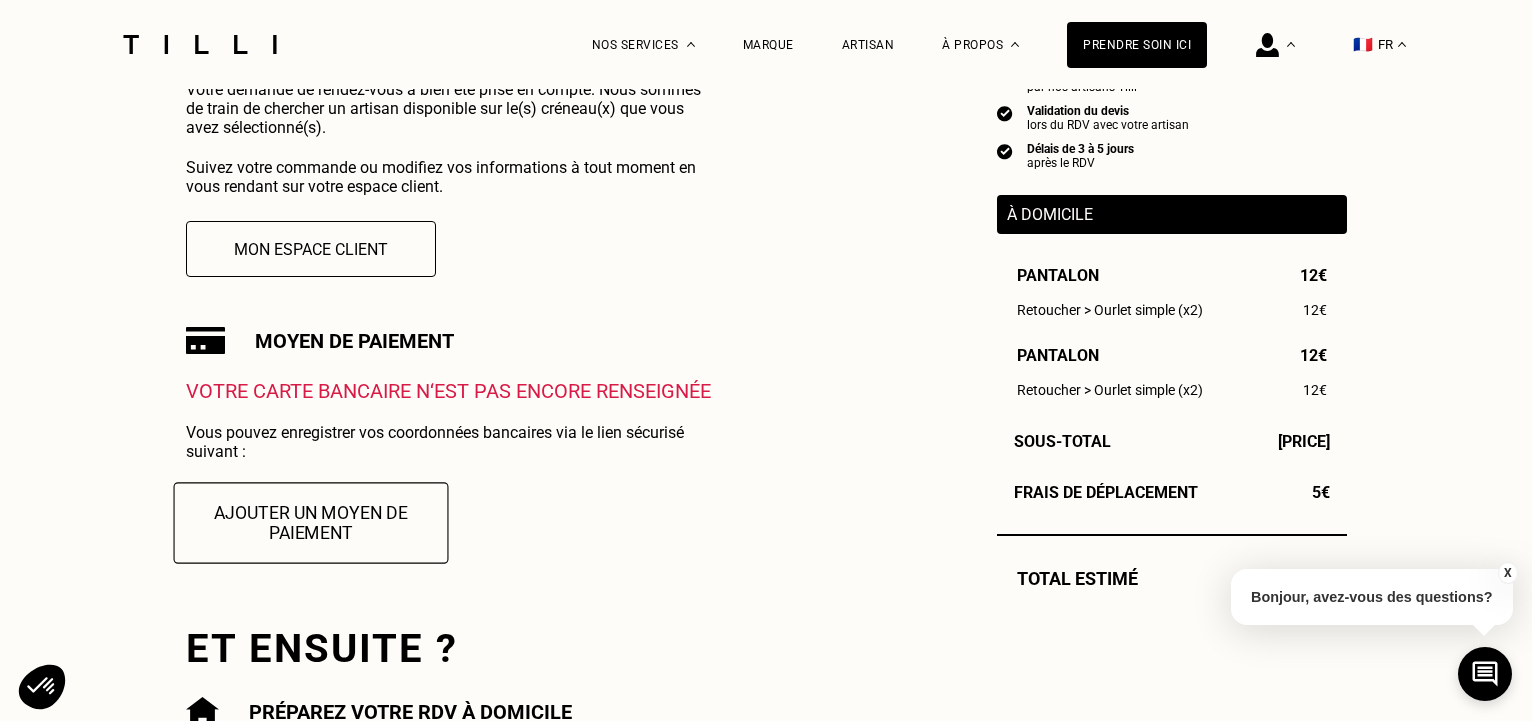 click on "Ajouter un moyen de paiement" at bounding box center [310, 522] 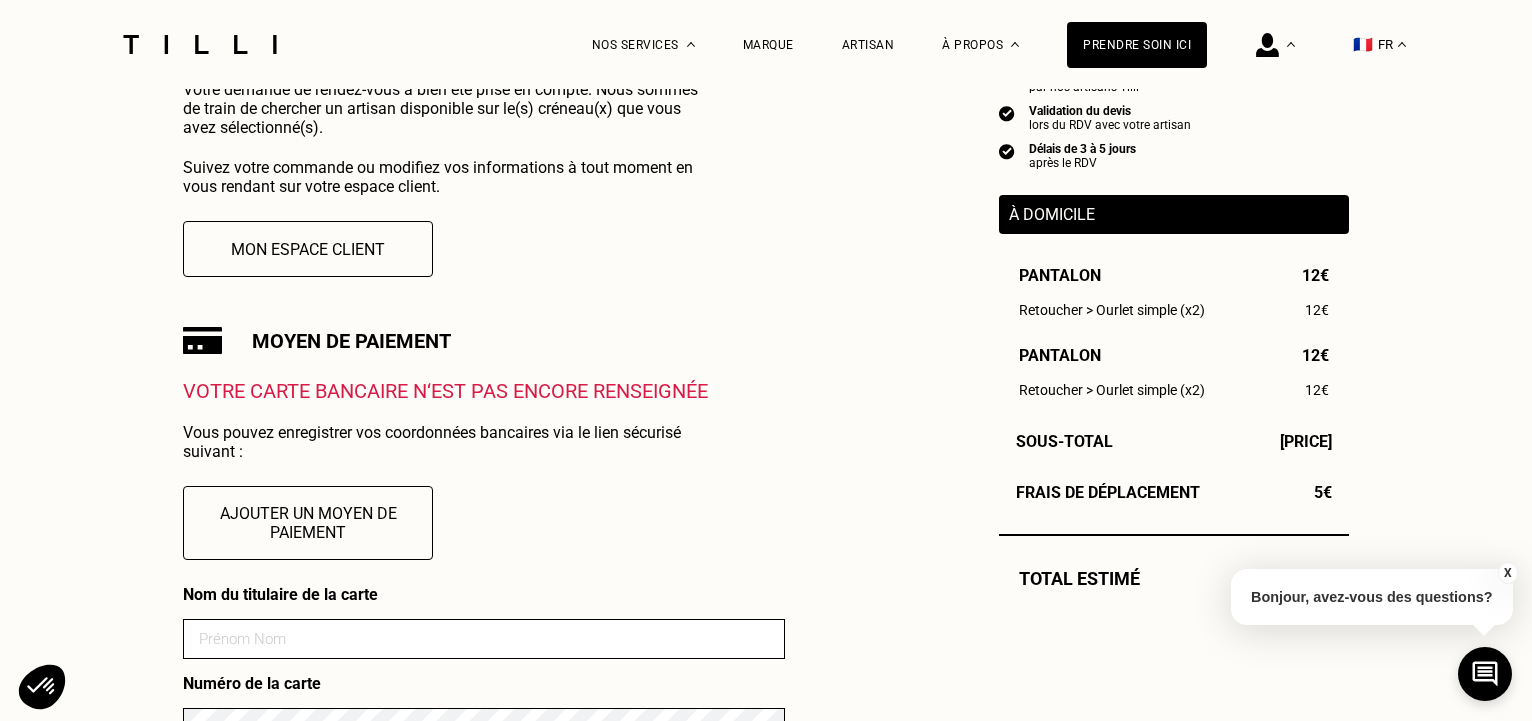 click at bounding box center [484, 639] 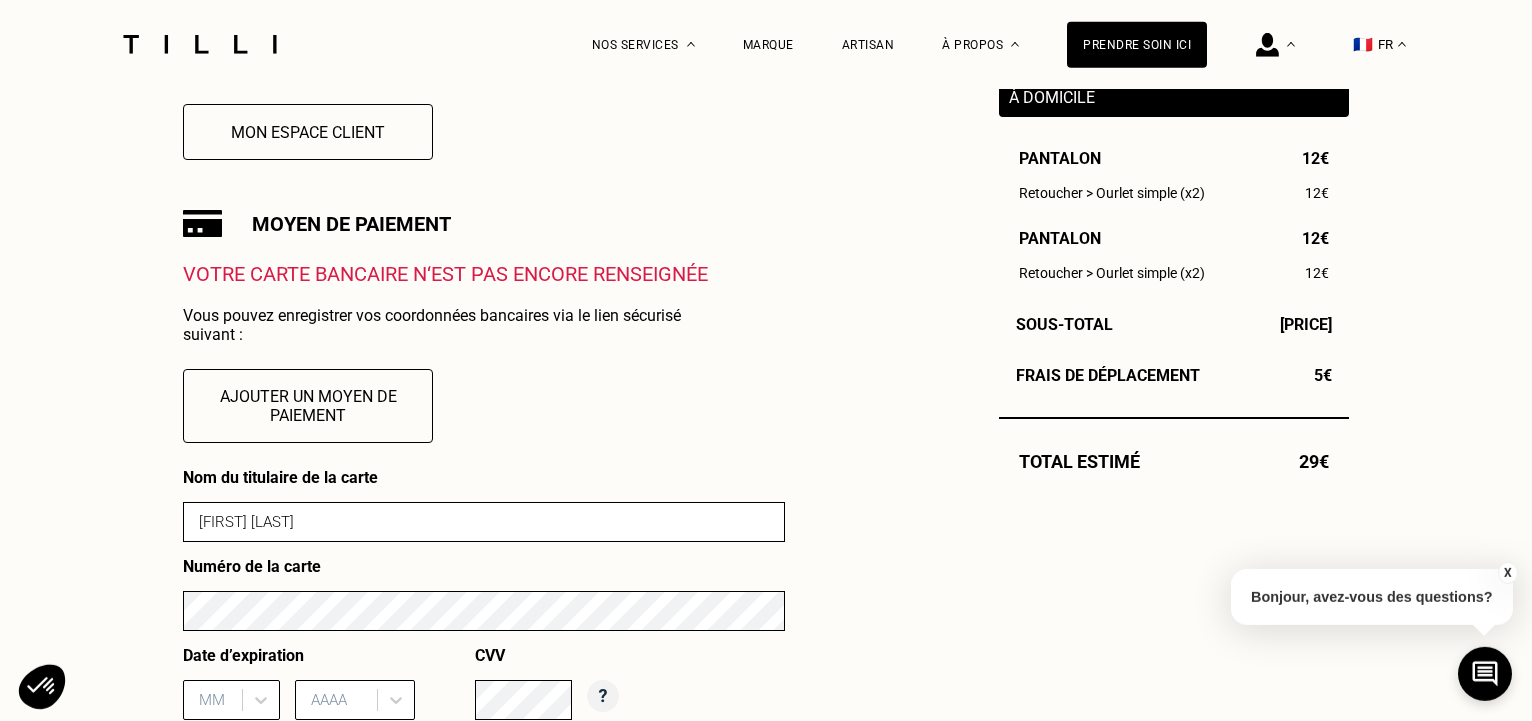 scroll, scrollTop: 612, scrollLeft: 0, axis: vertical 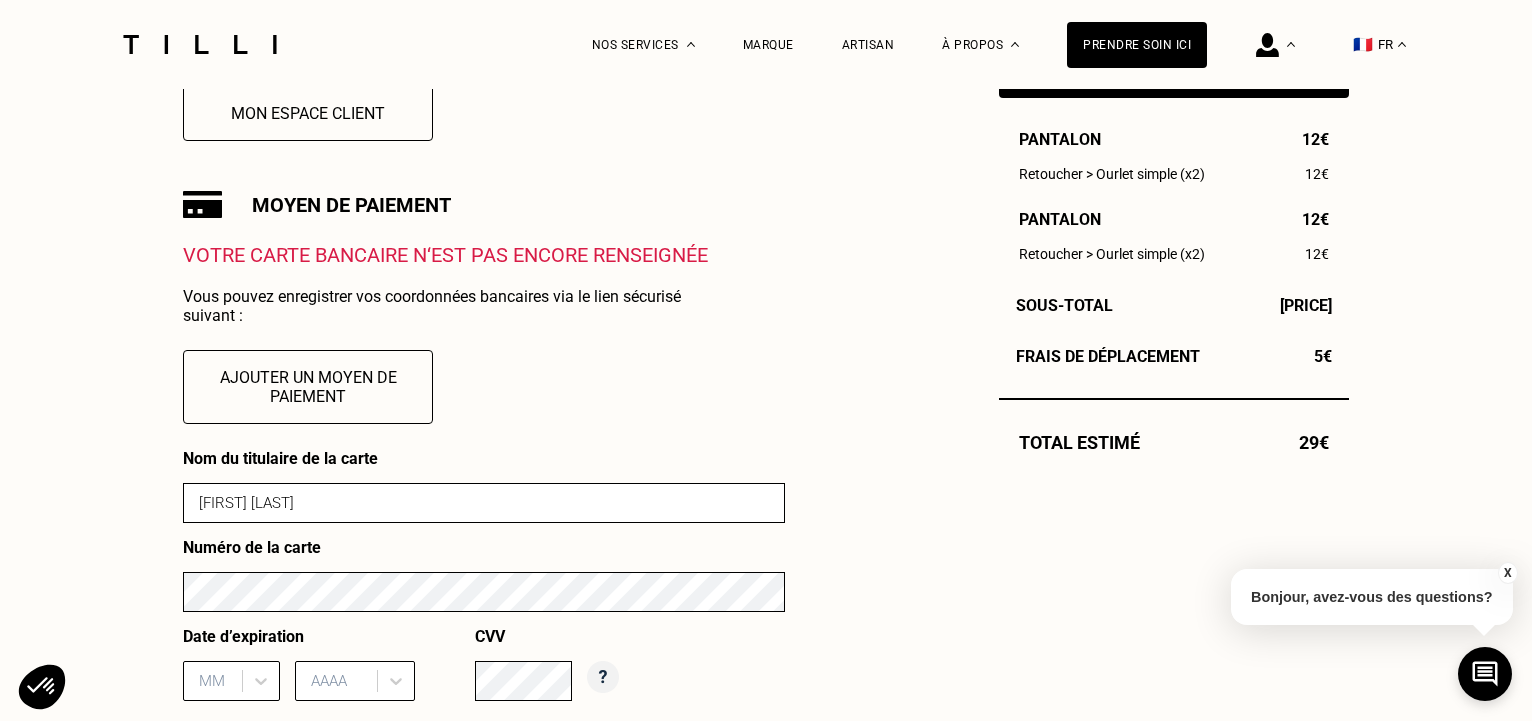 type on "[FIRST] [LAST]" 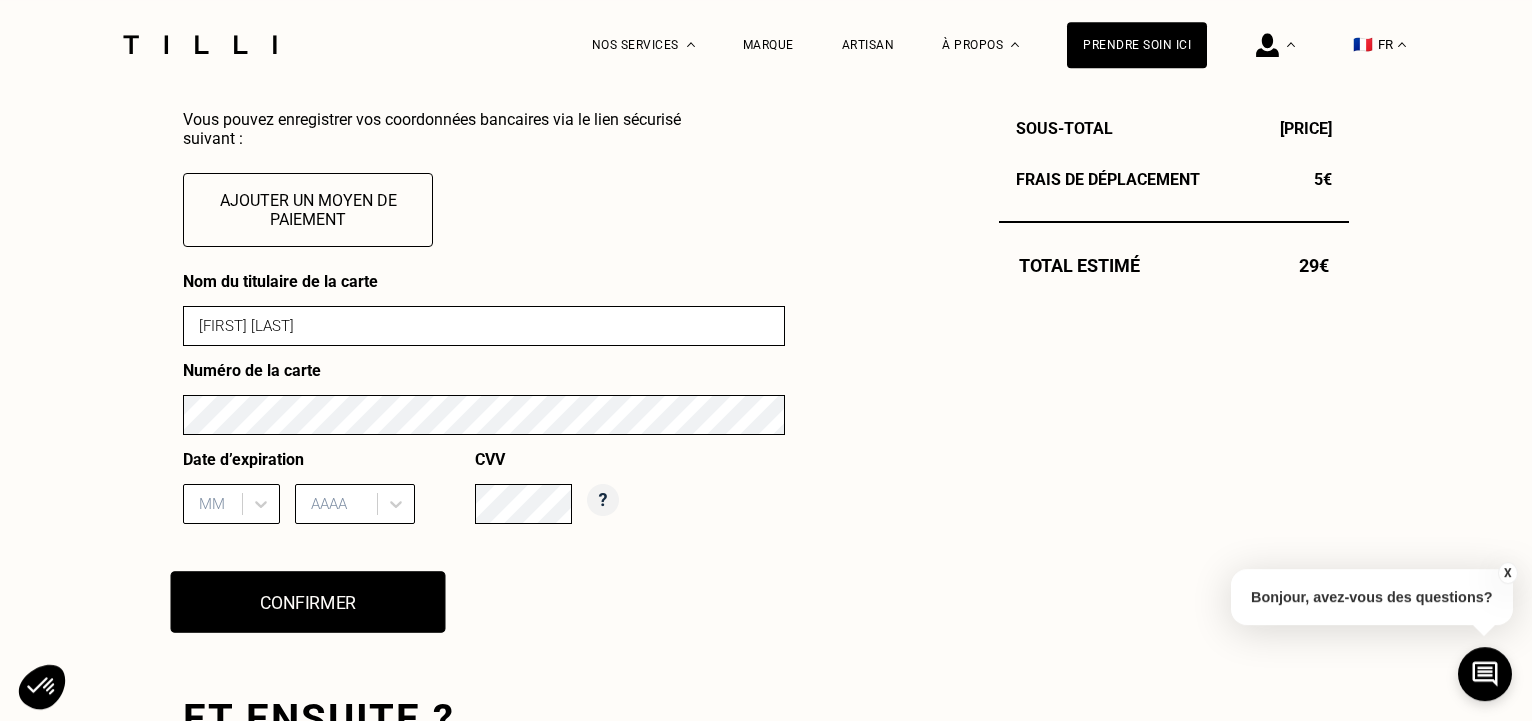 scroll, scrollTop: 816, scrollLeft: 0, axis: vertical 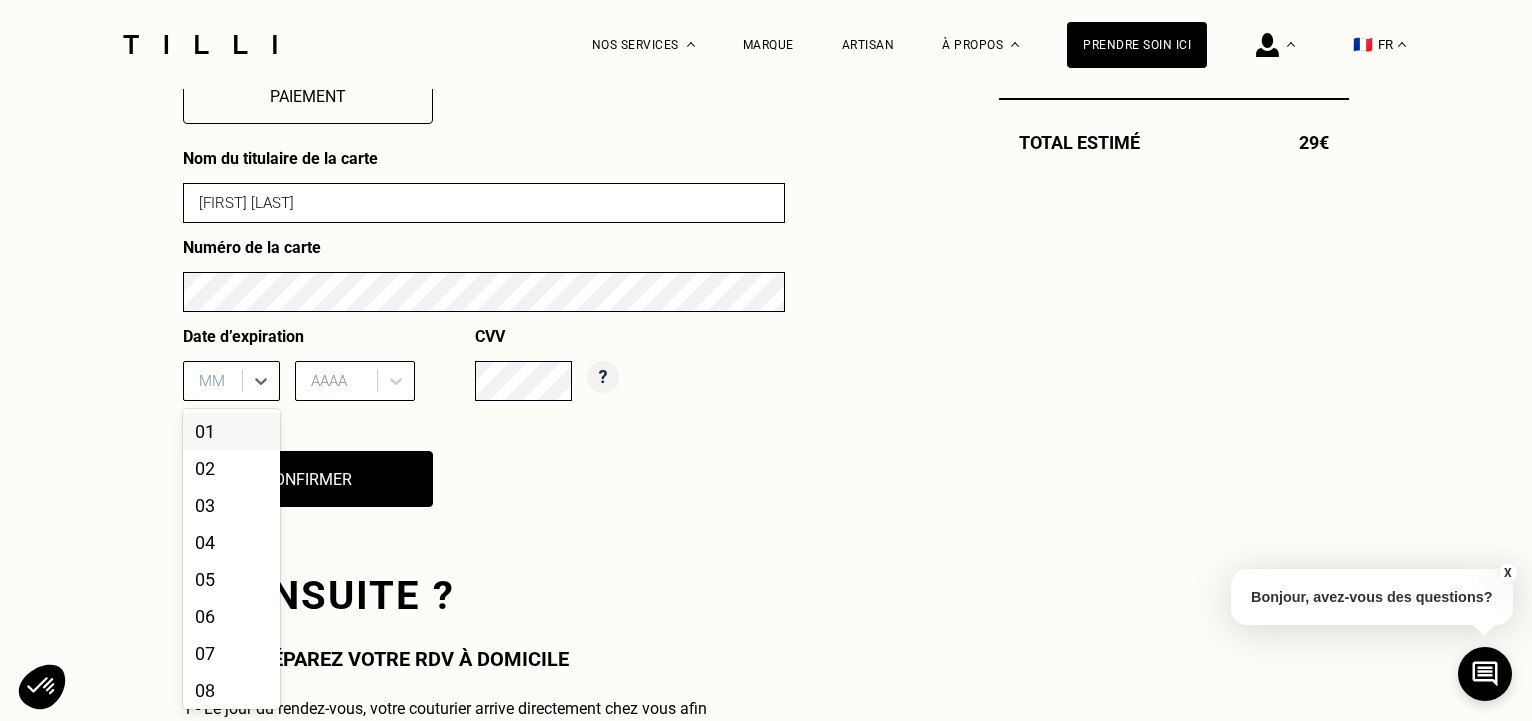 click on "[NUMBER] results available. Use Up and Down to choose options, press Enter to select the currently focused option, press Escape to exit the menu, press Tab to select the option and exit the menu. MM [MONTH] [MONTH] [MONTH] [MONTH] [MONTH] [MONTH] [MONTH] [MONTH] [MONTH] [MONTH] [MONTH] [MONTH]" at bounding box center (231, 381) 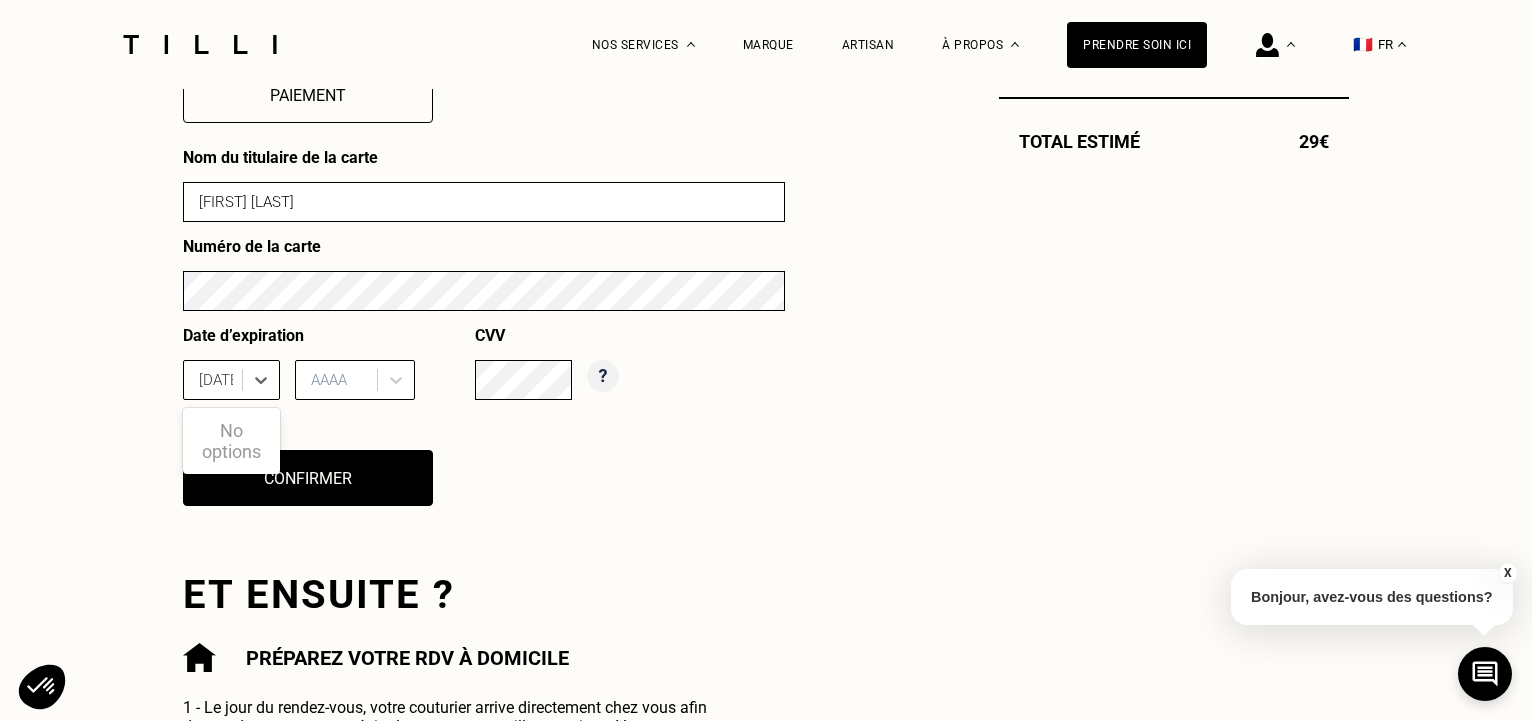 type on "[DATE]" 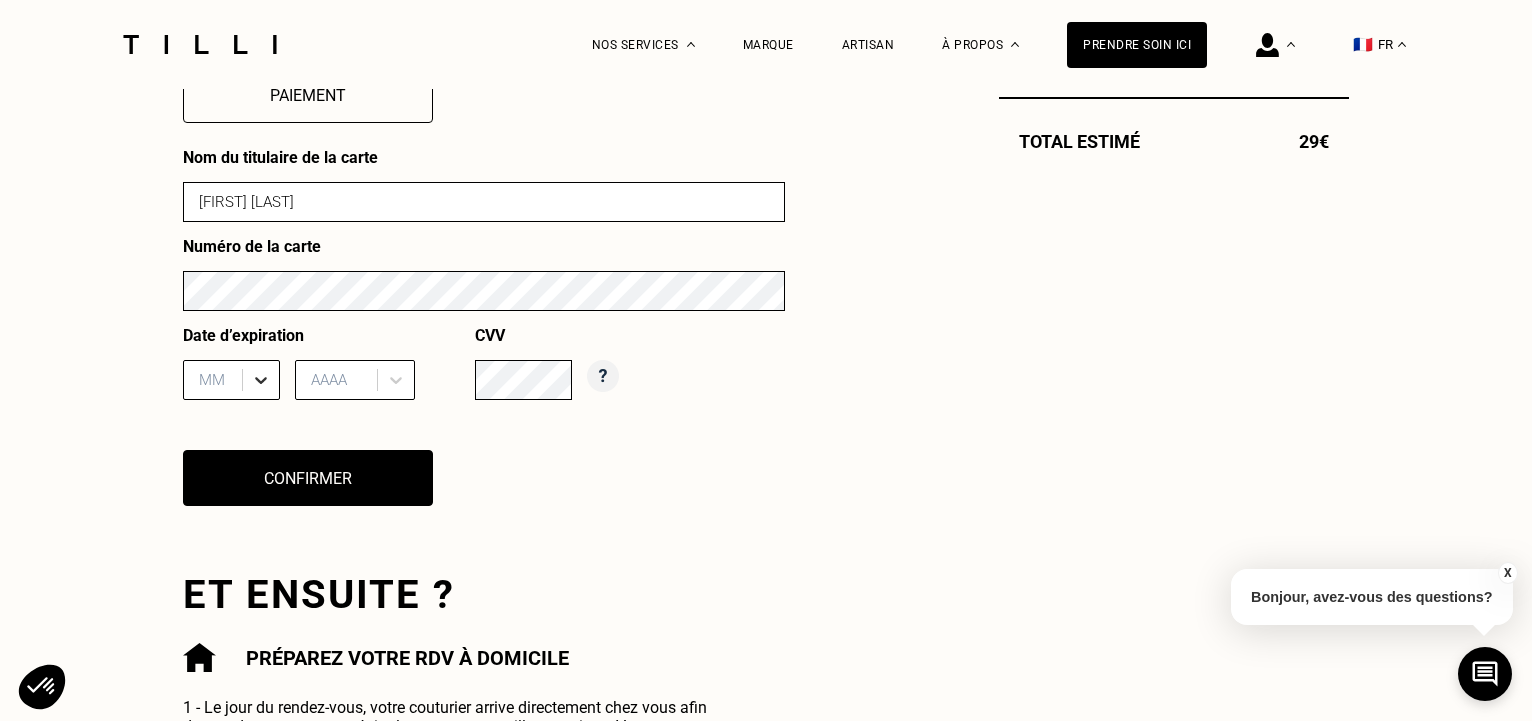 type 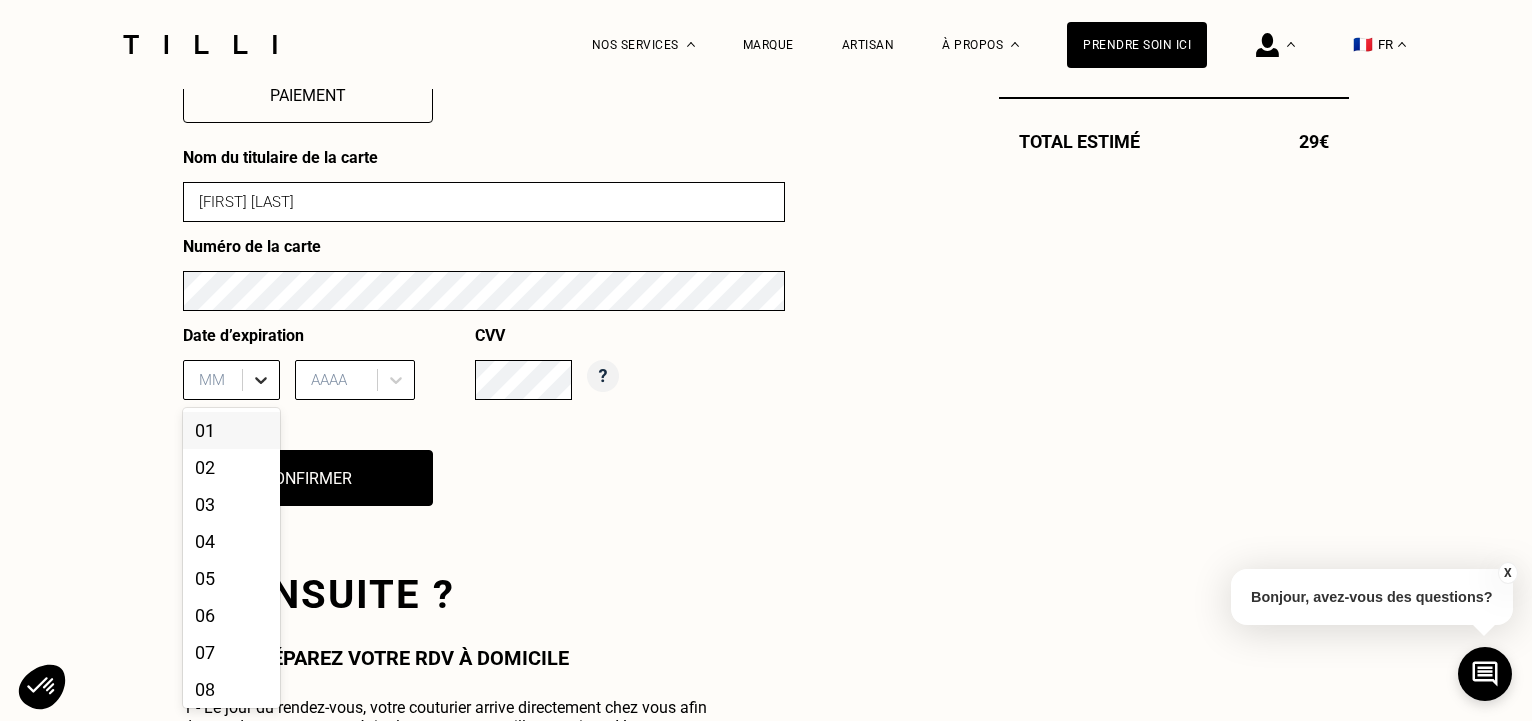 click 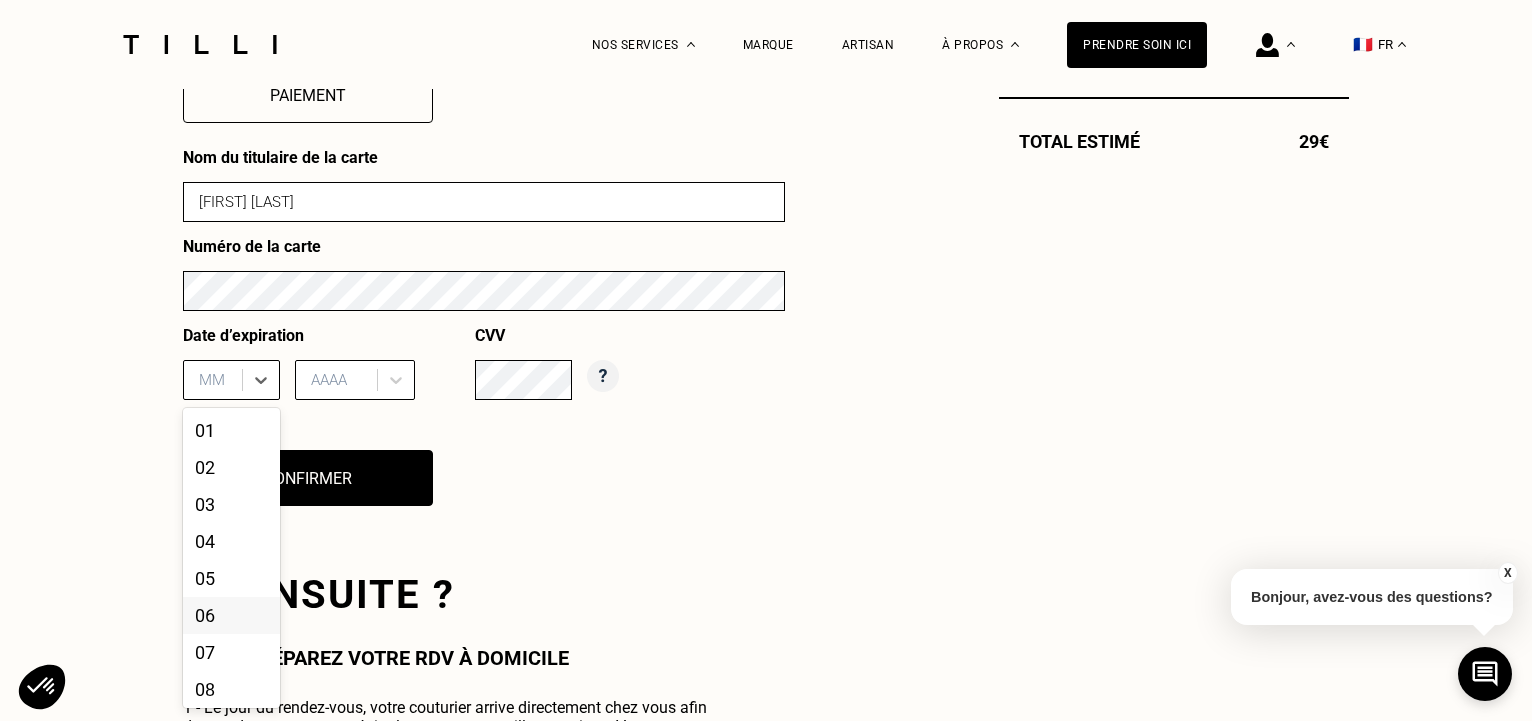 click on "06" at bounding box center (231, 615) 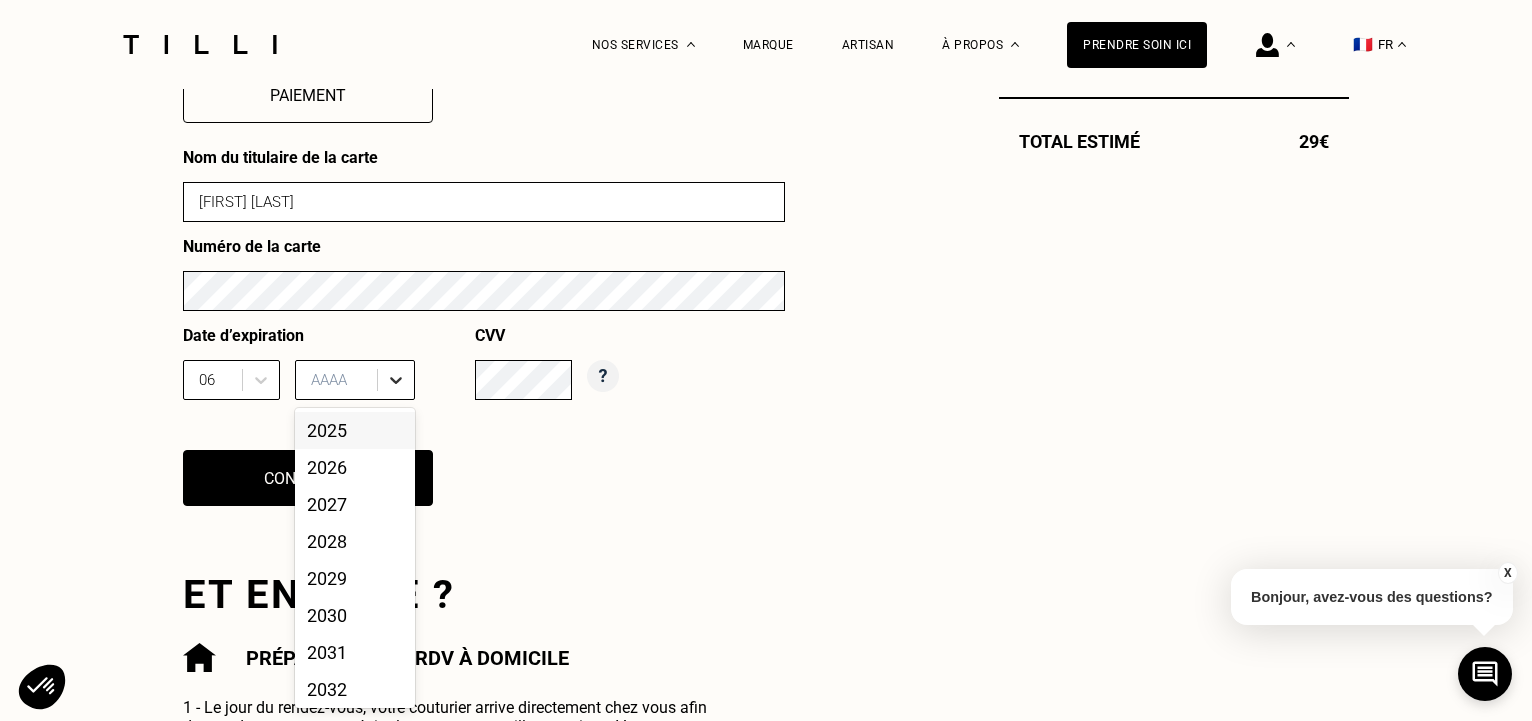 click 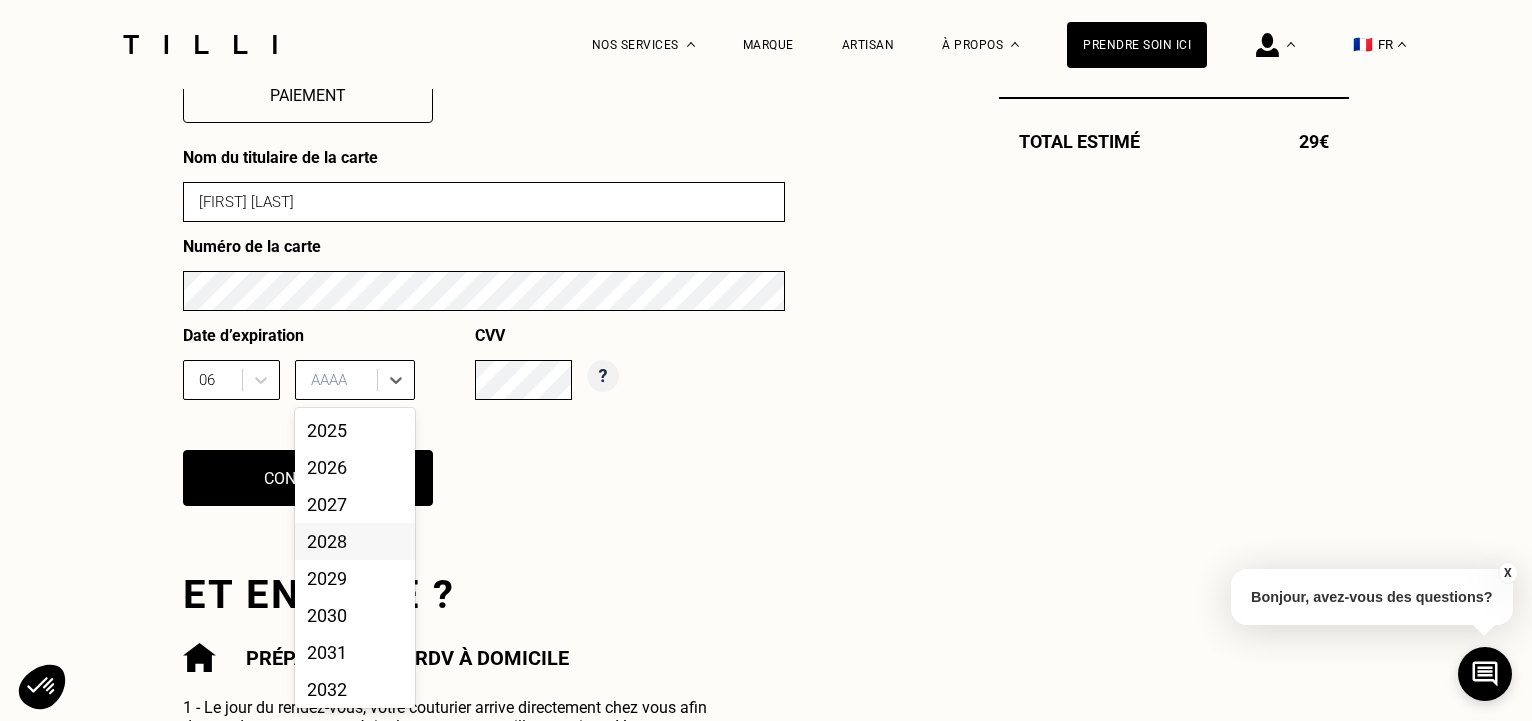 click on "2028" at bounding box center [355, 541] 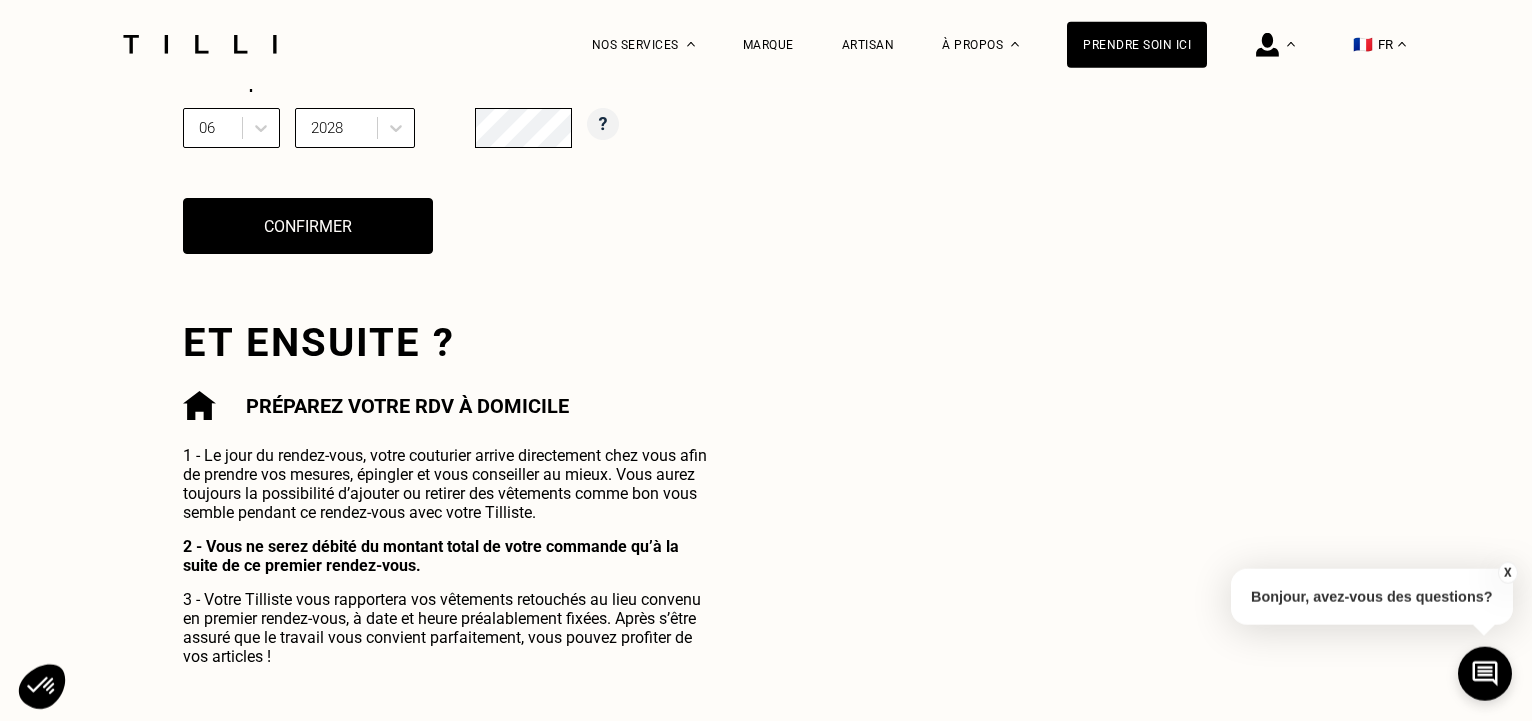 scroll, scrollTop: 1117, scrollLeft: 0, axis: vertical 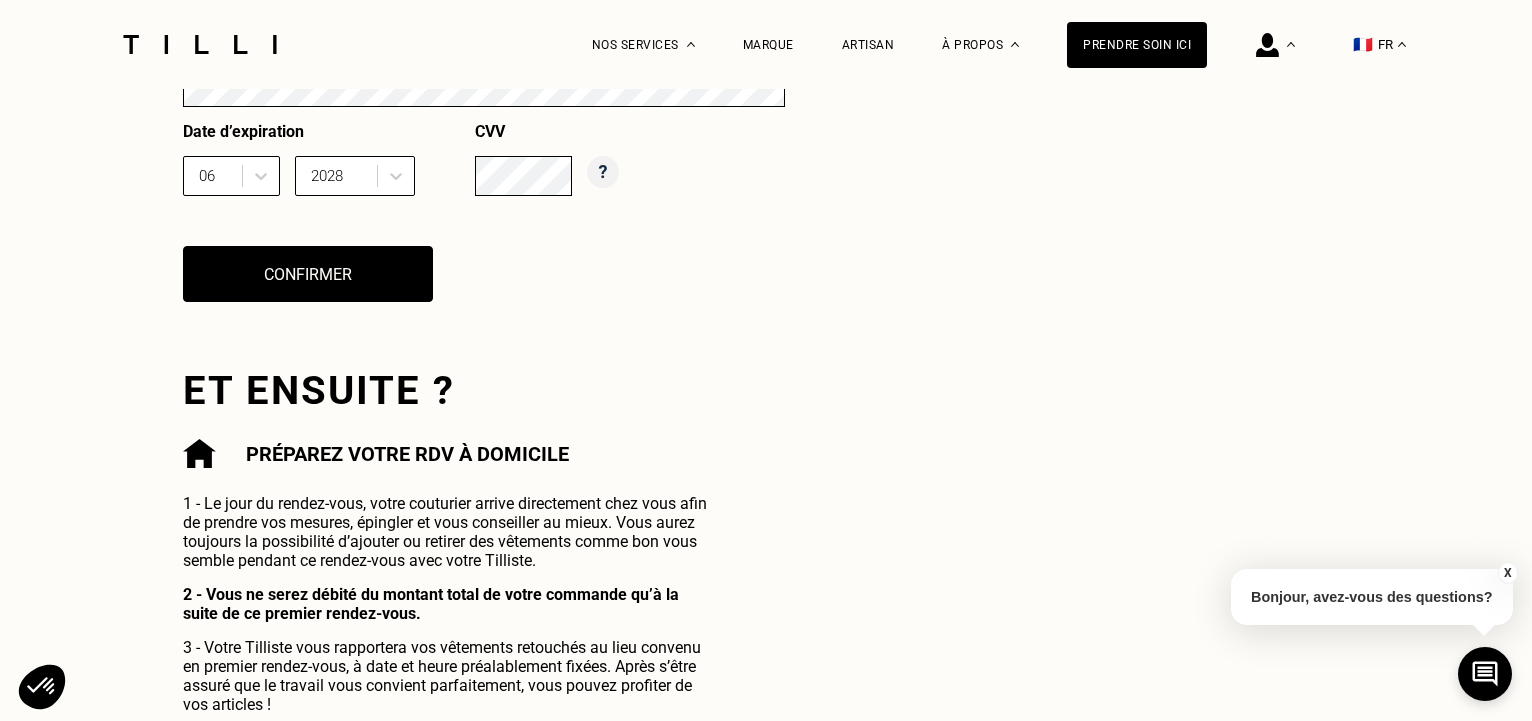 click on "Confirmer" at bounding box center (308, 274) 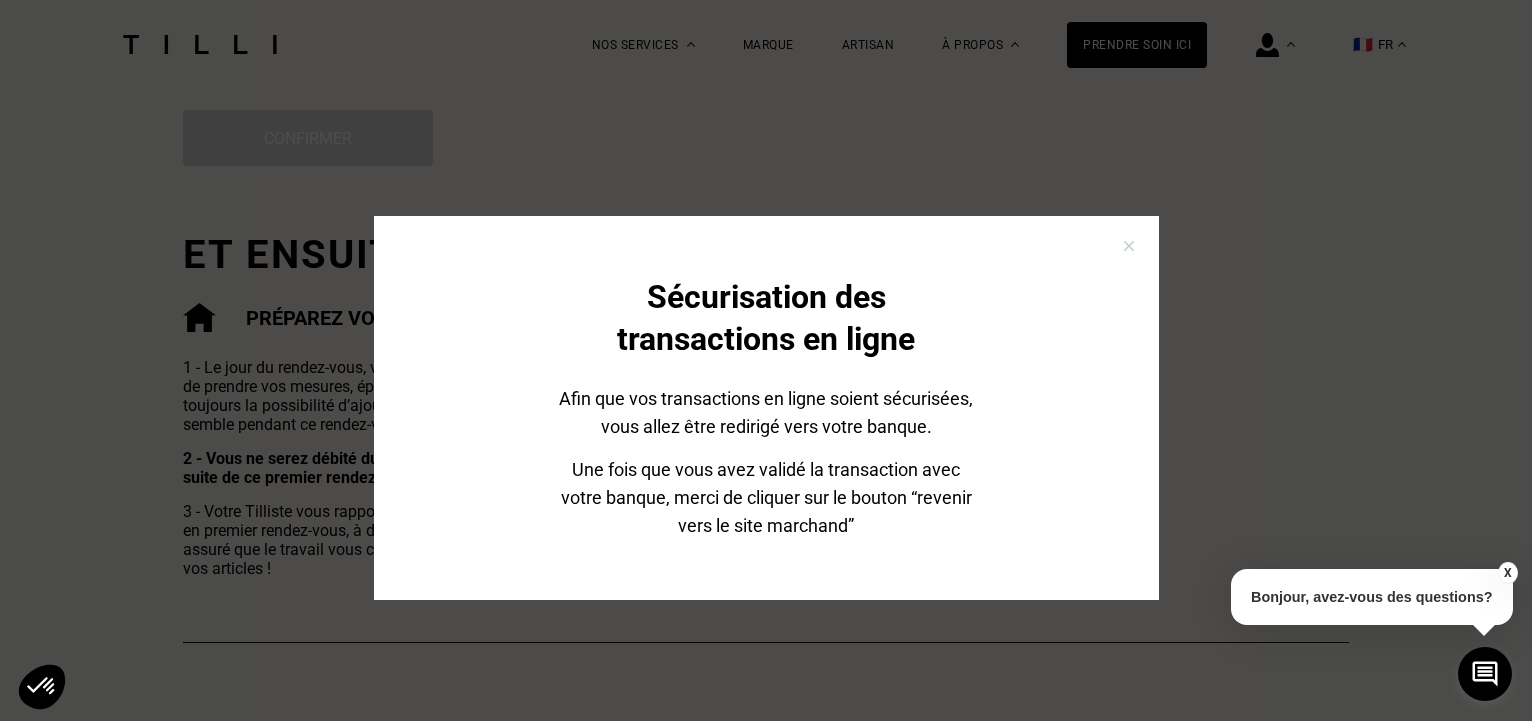 scroll, scrollTop: 1389, scrollLeft: 0, axis: vertical 